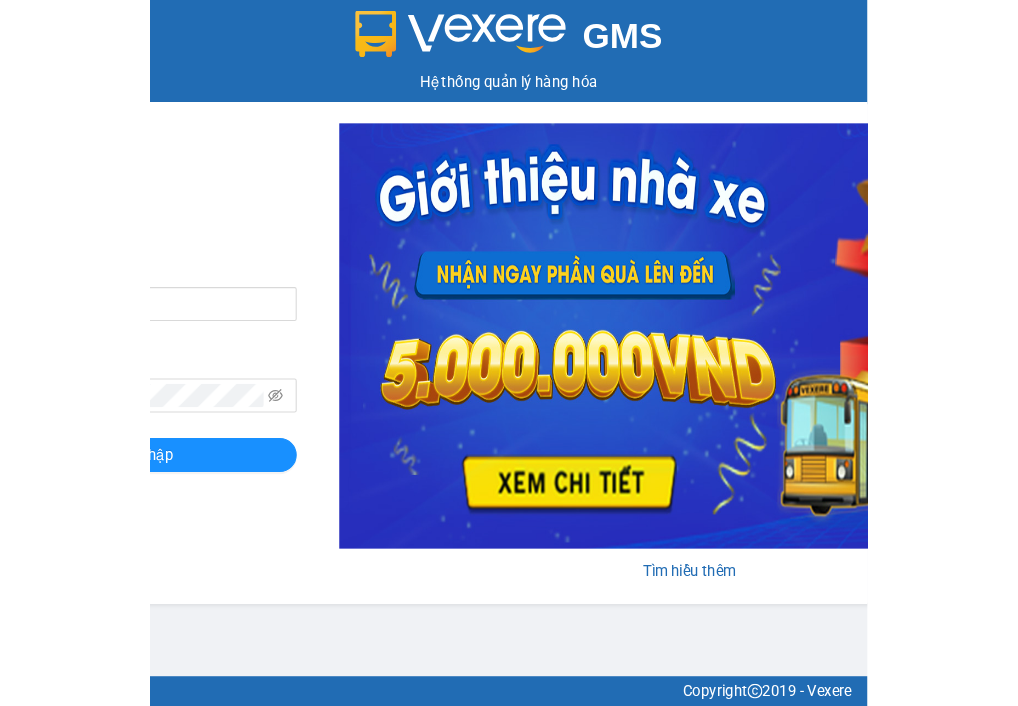 scroll, scrollTop: 0, scrollLeft: 0, axis: both 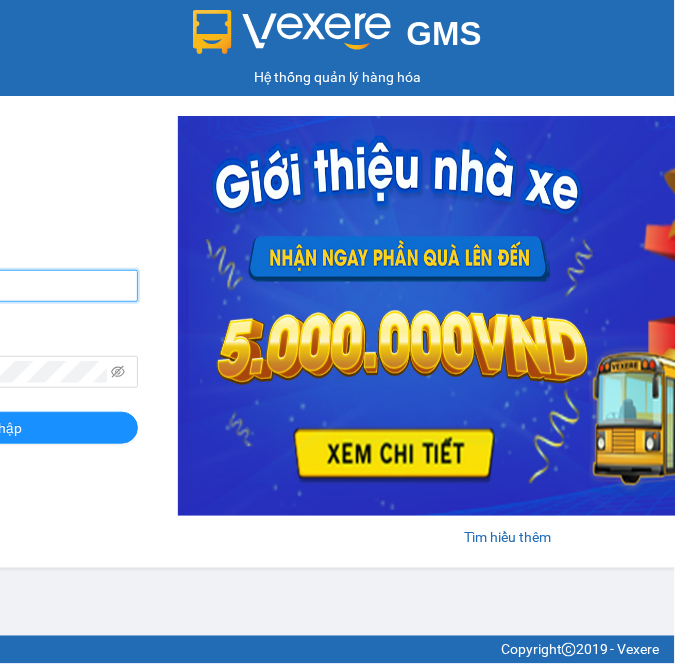click on "Tên đăng nhập" at bounding box center [-12, 286] 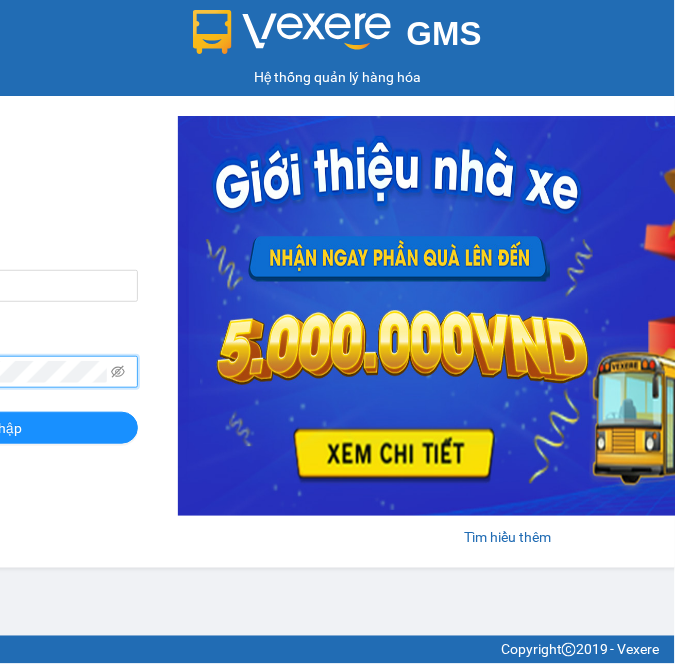 click on "Đăng nhập" at bounding box center [-12, 428] 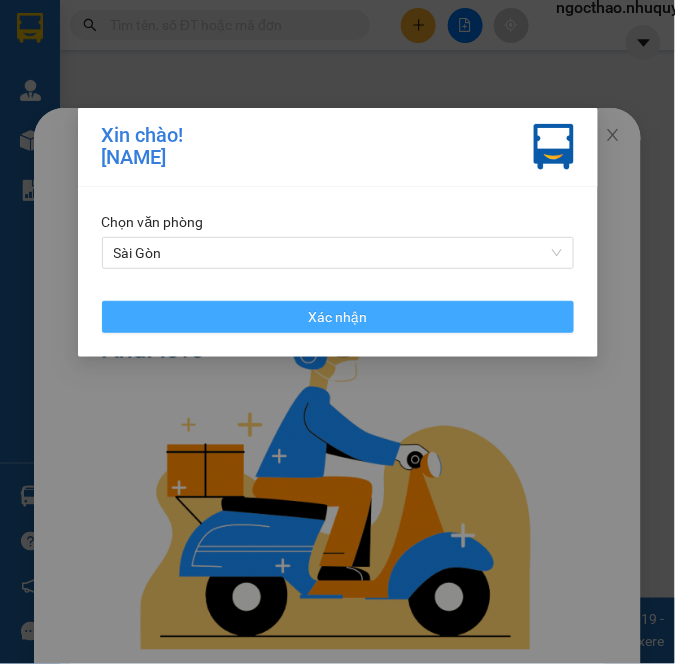 click on "Xác nhận" at bounding box center (338, 317) 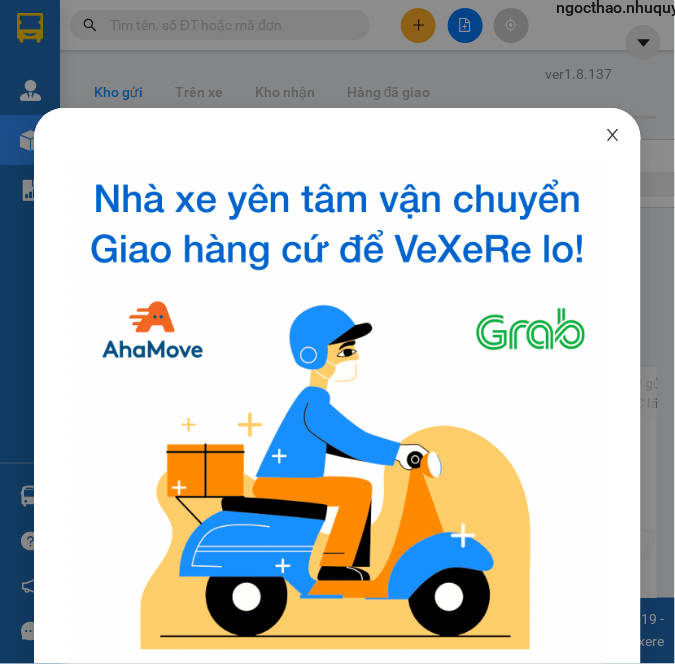 drag, startPoint x: 598, startPoint y: 138, endPoint x: 165, endPoint y: 3, distance: 453.55707 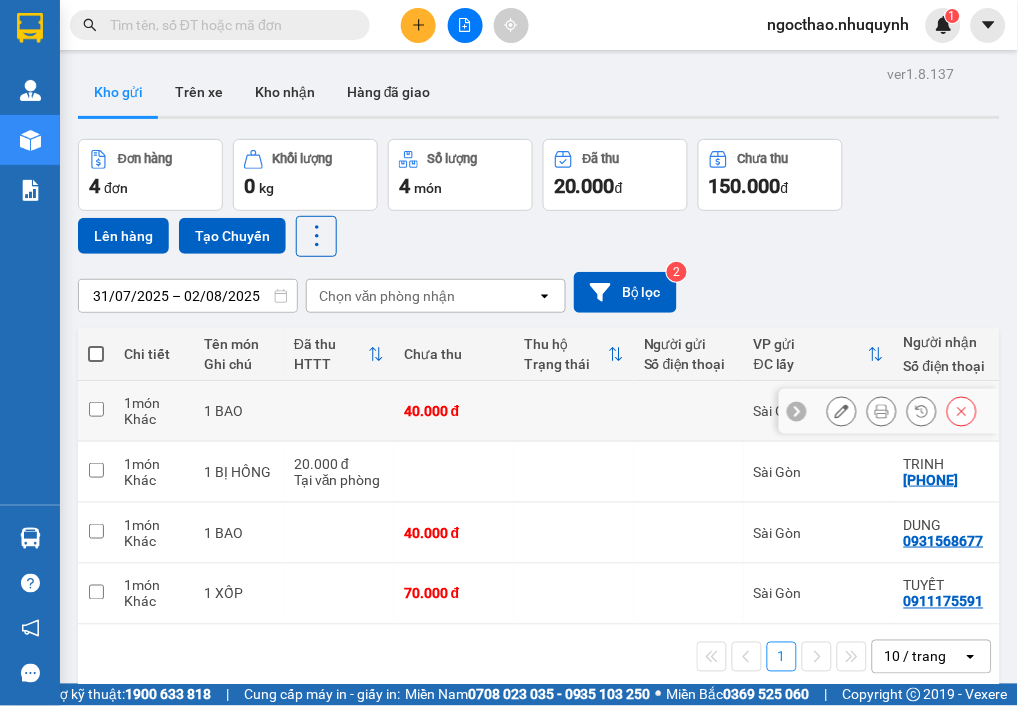 click 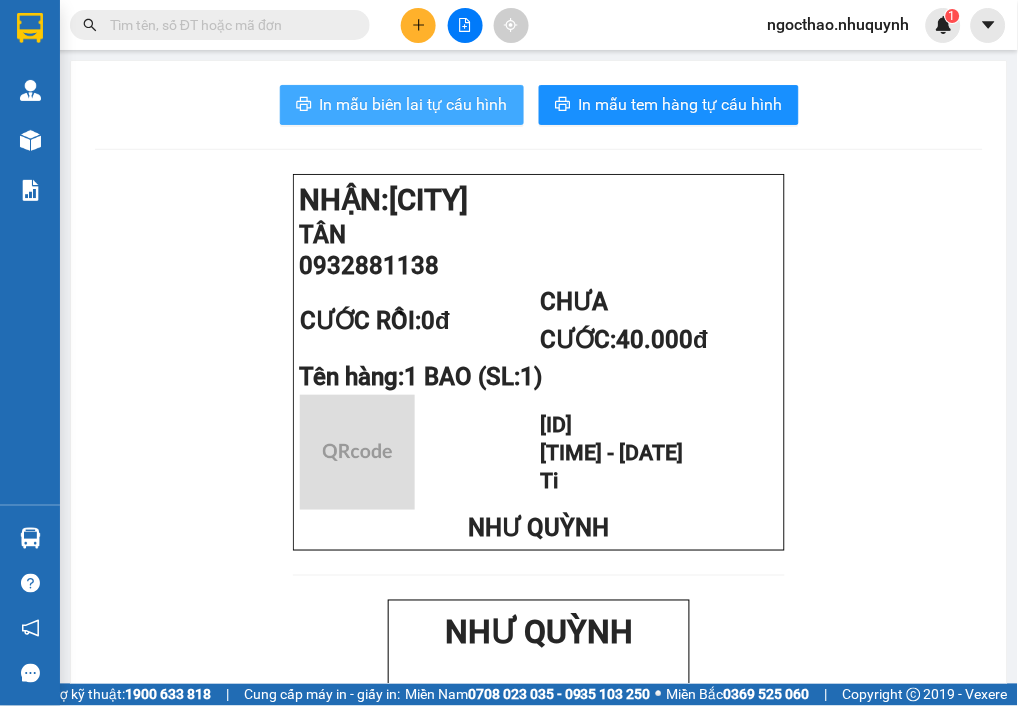 click on "In mẫu biên lai tự cấu hình" at bounding box center [414, 104] 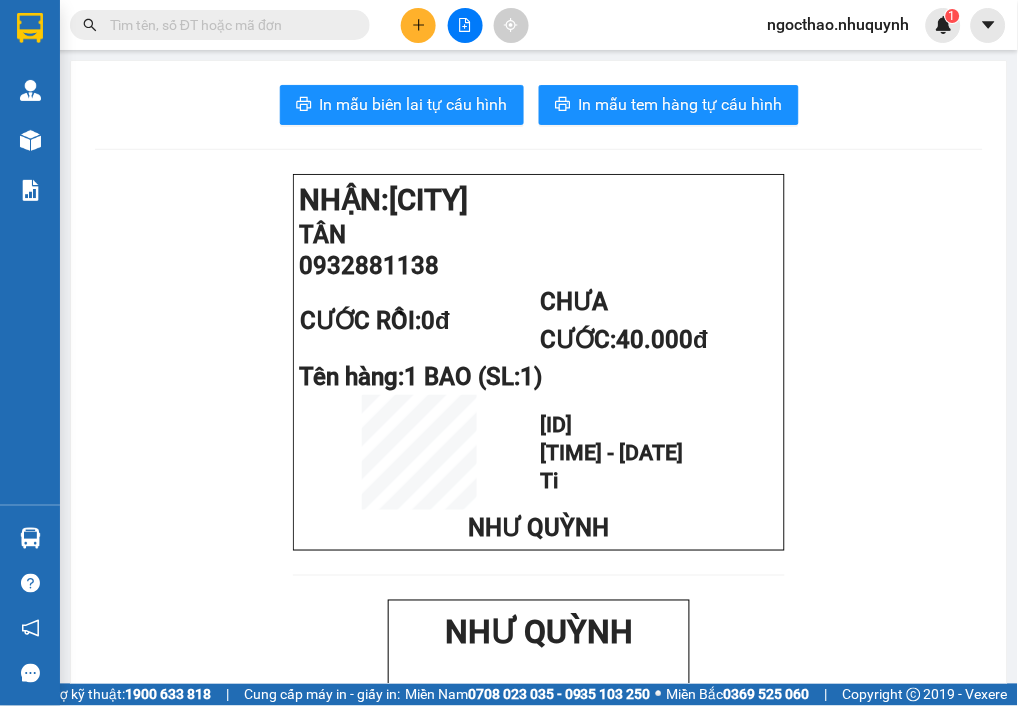 scroll, scrollTop: 0, scrollLeft: 0, axis: both 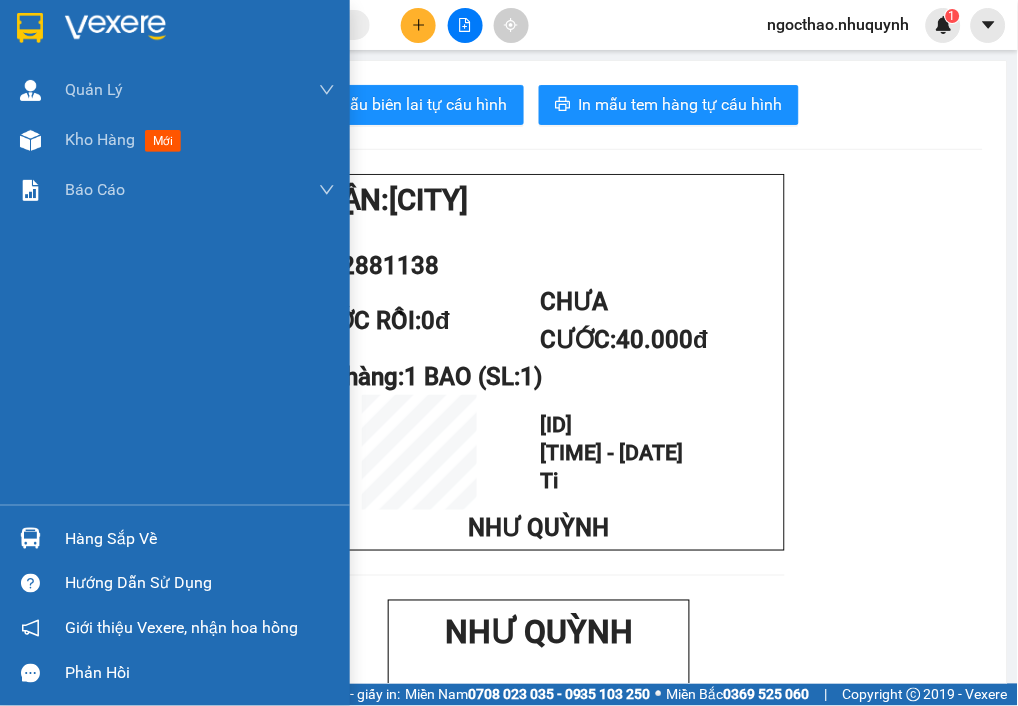 click on "Kho hàng" at bounding box center [100, 139] 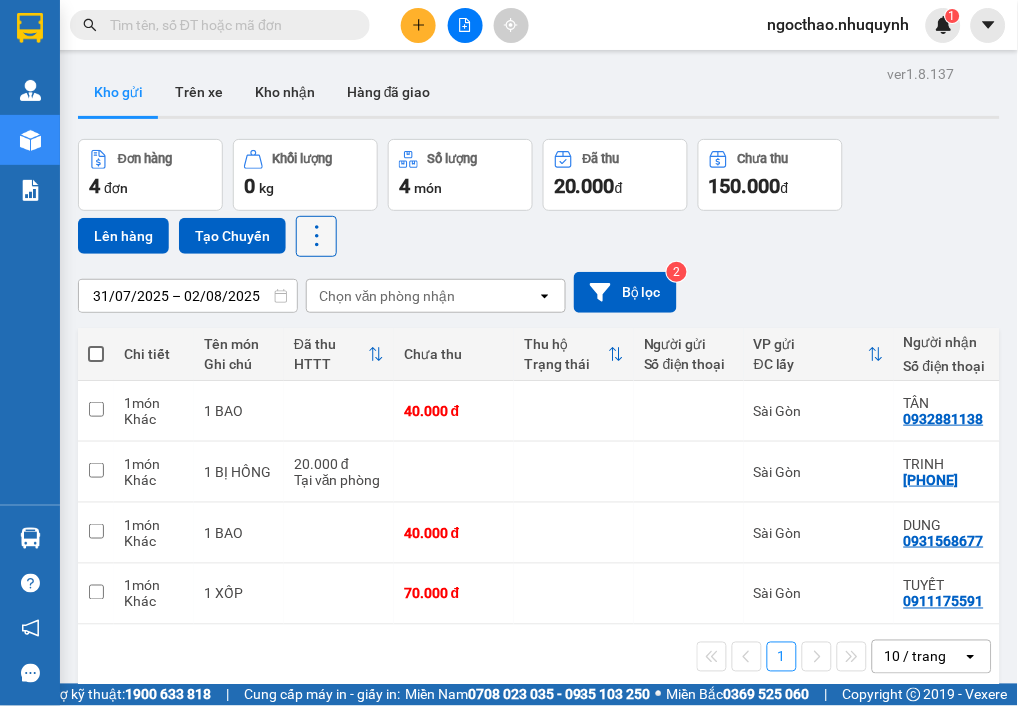 click 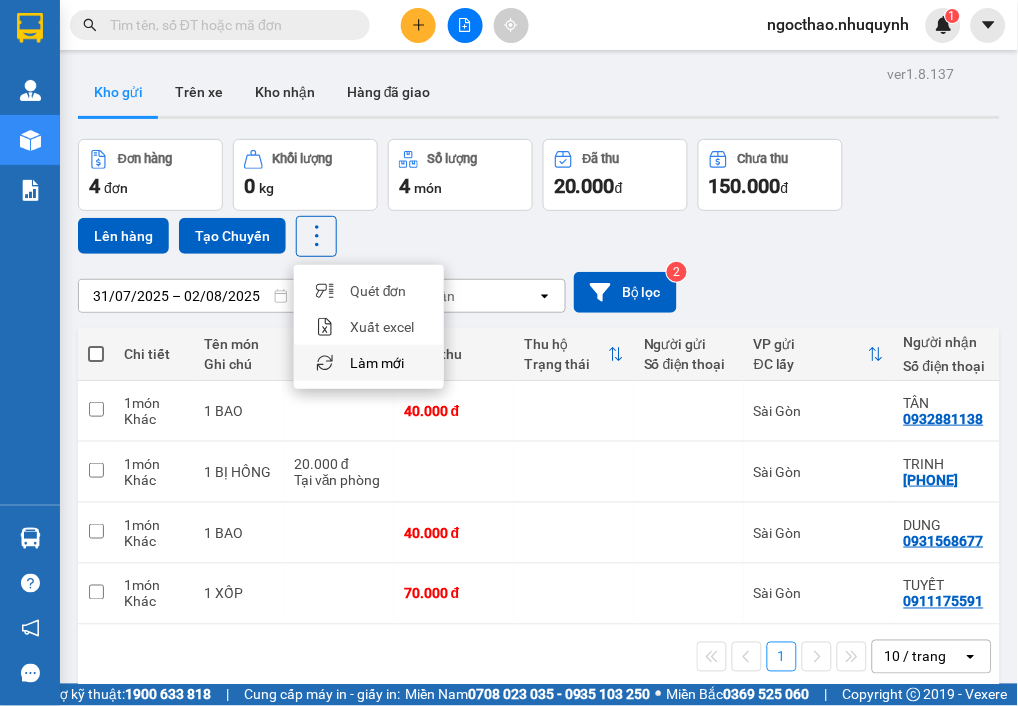 click on "Làm mới" at bounding box center (369, 363) 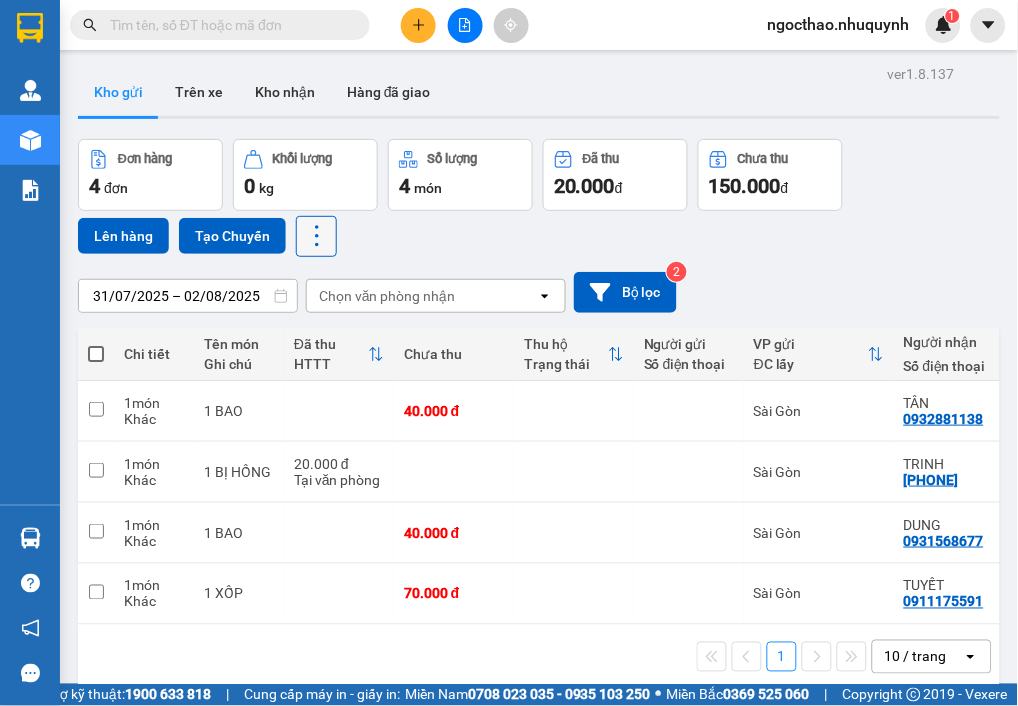 click 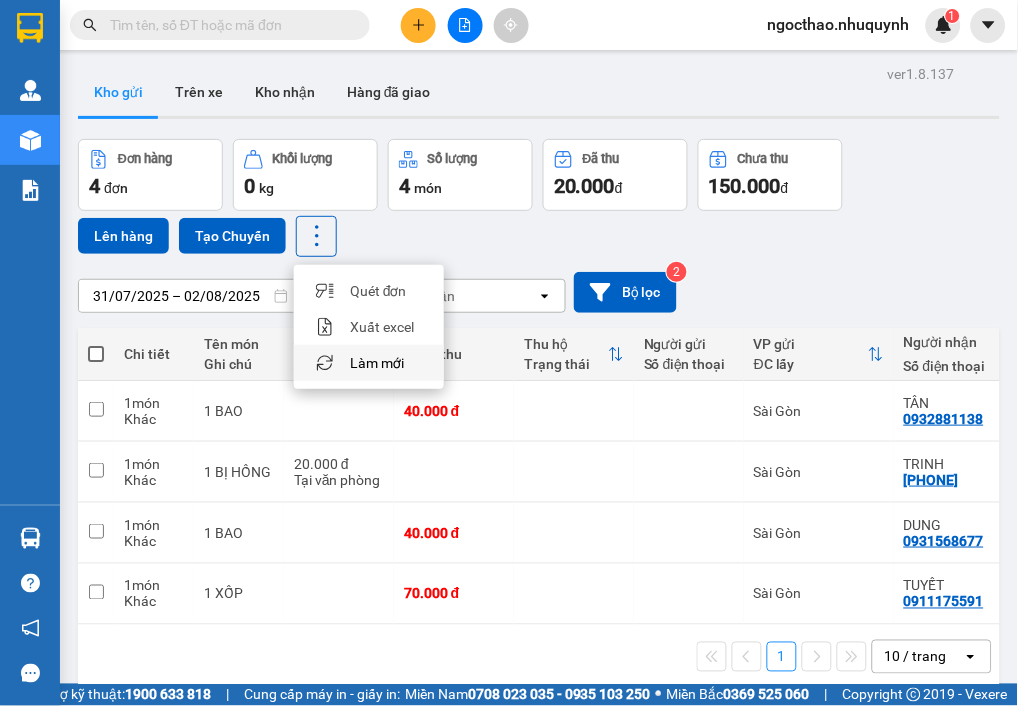 click on "Làm mới" at bounding box center (377, 363) 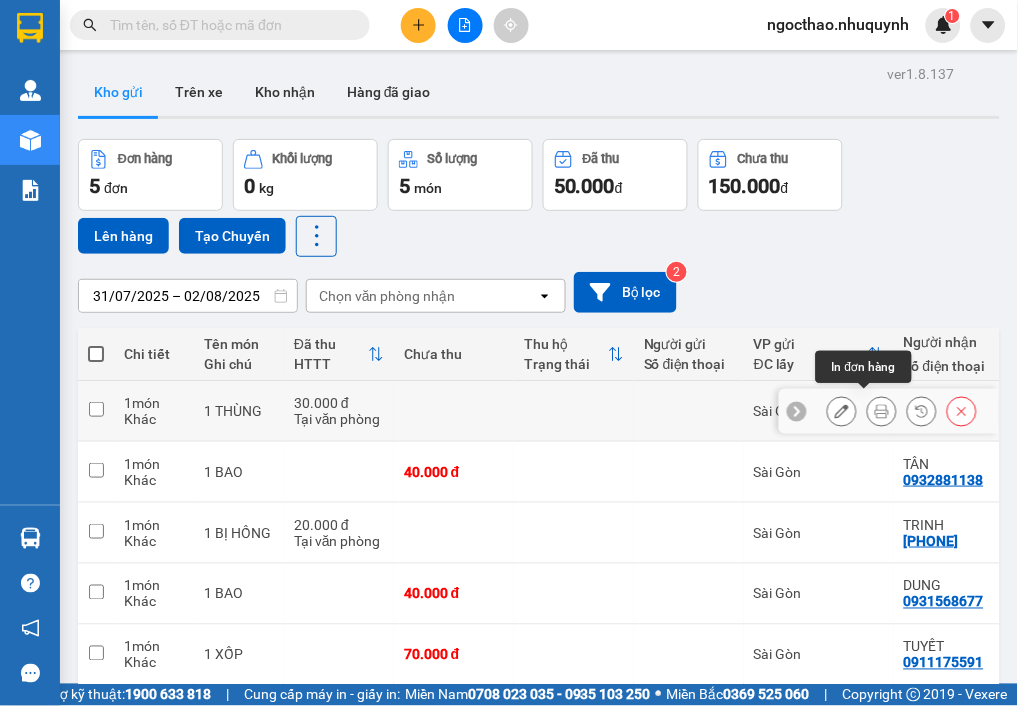click at bounding box center (882, 411) 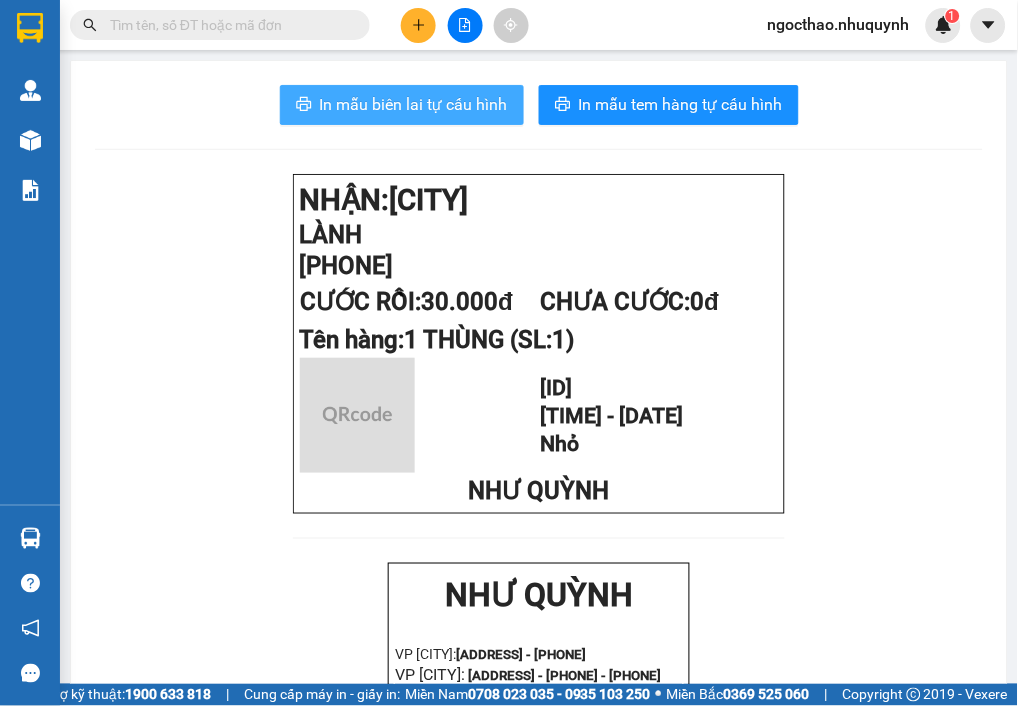 click on "In mẫu biên lai tự cấu hình" at bounding box center [414, 104] 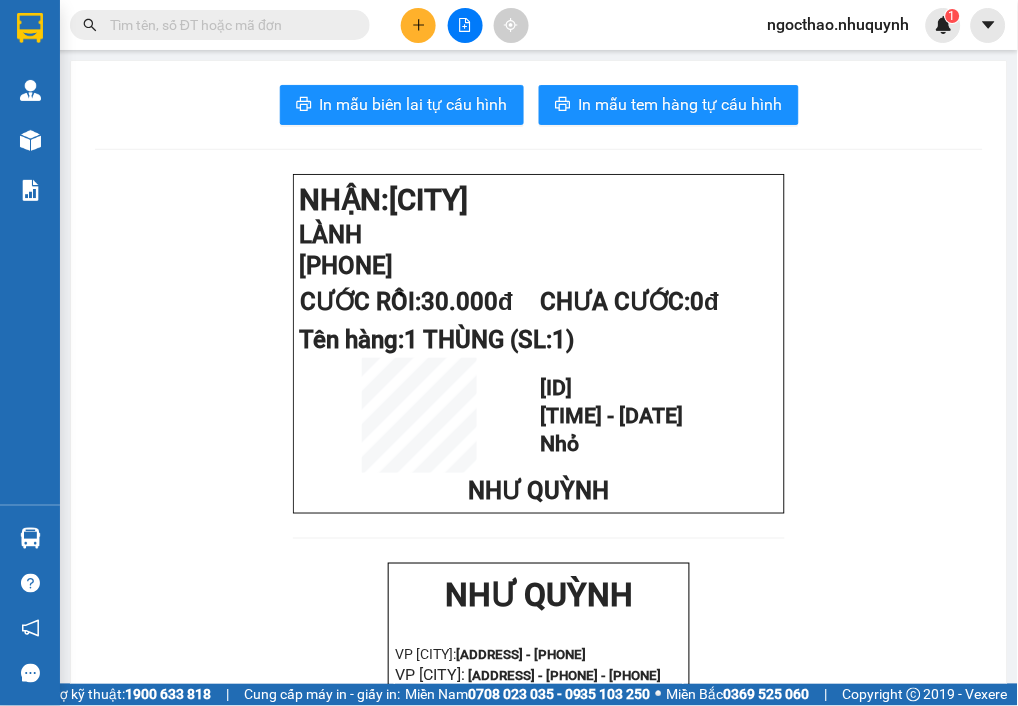 scroll, scrollTop: 0, scrollLeft: 0, axis: both 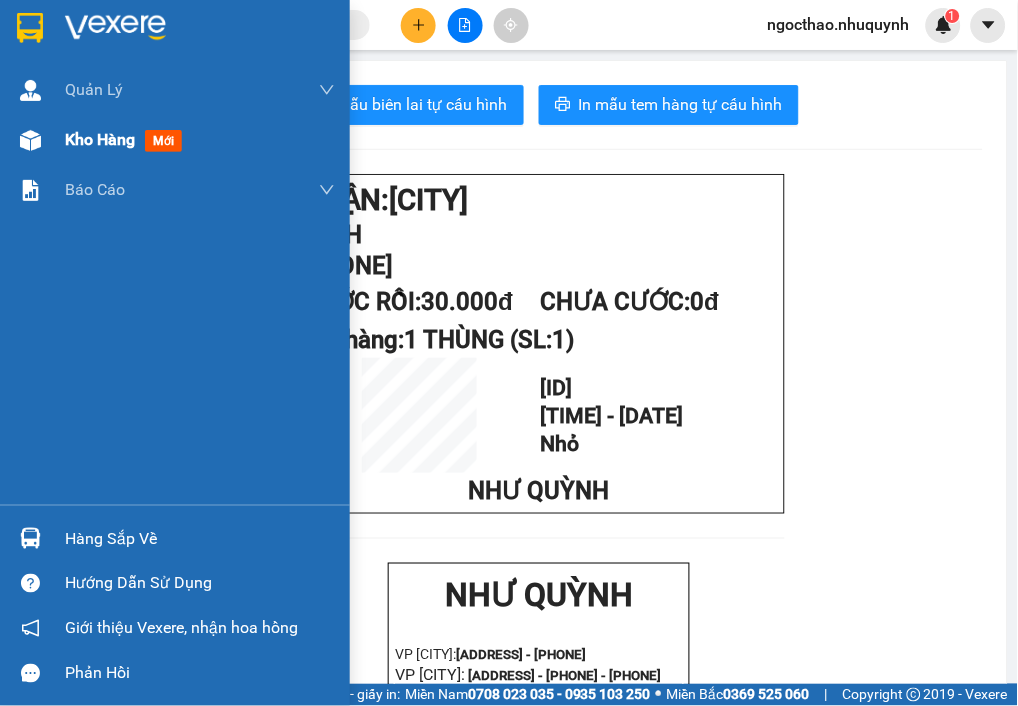 click at bounding box center [30, 140] 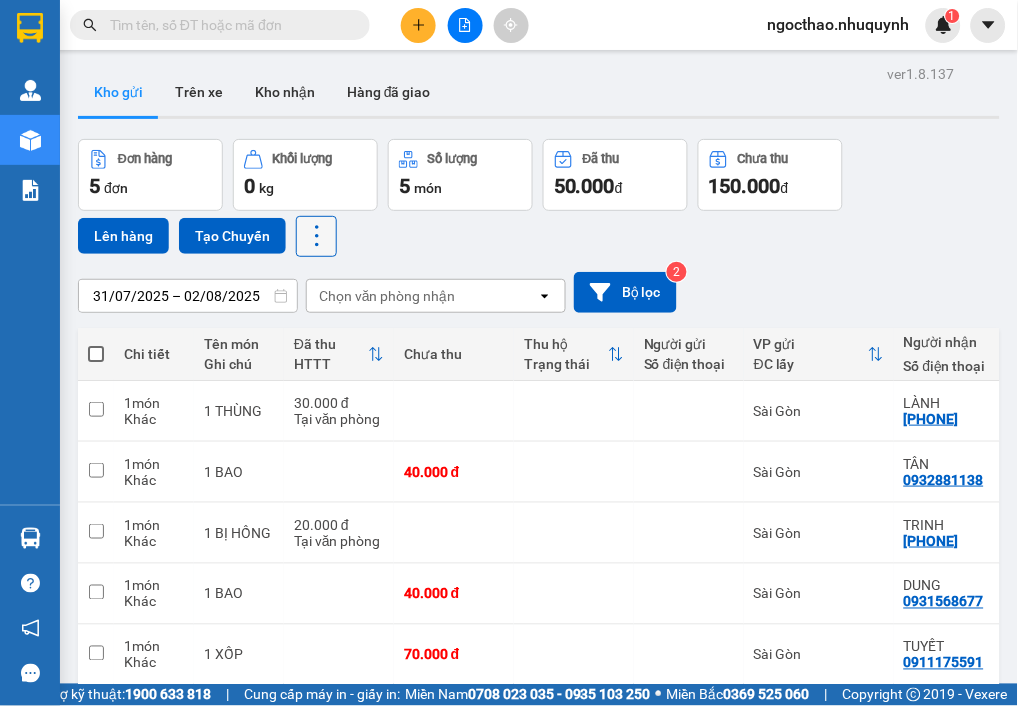 click 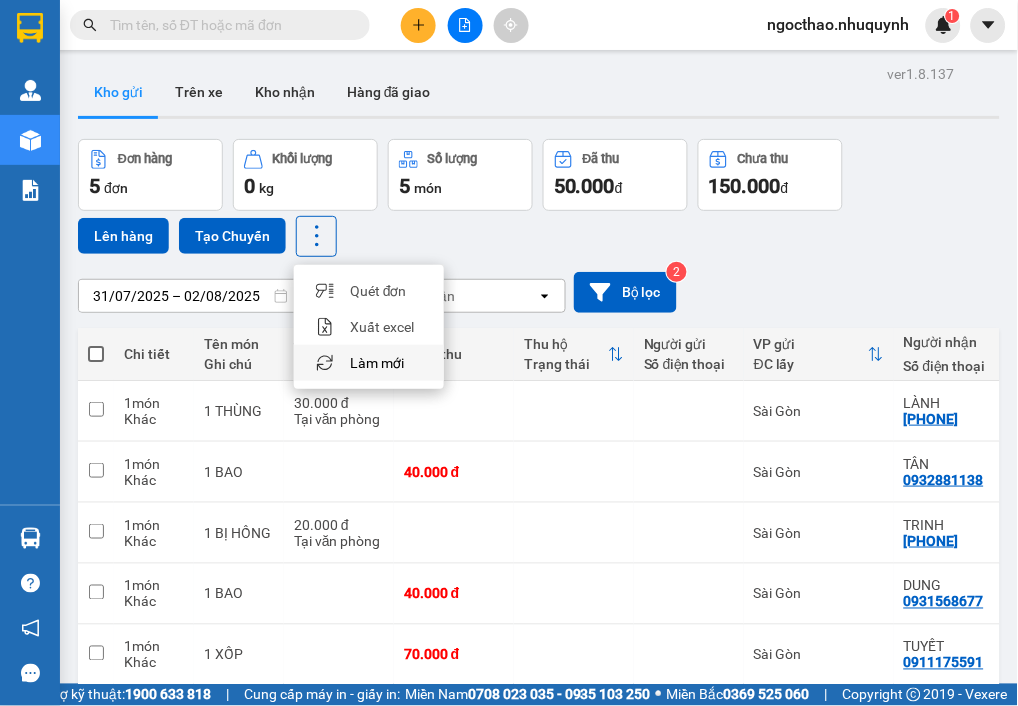 click on "Làm mới" at bounding box center (377, 363) 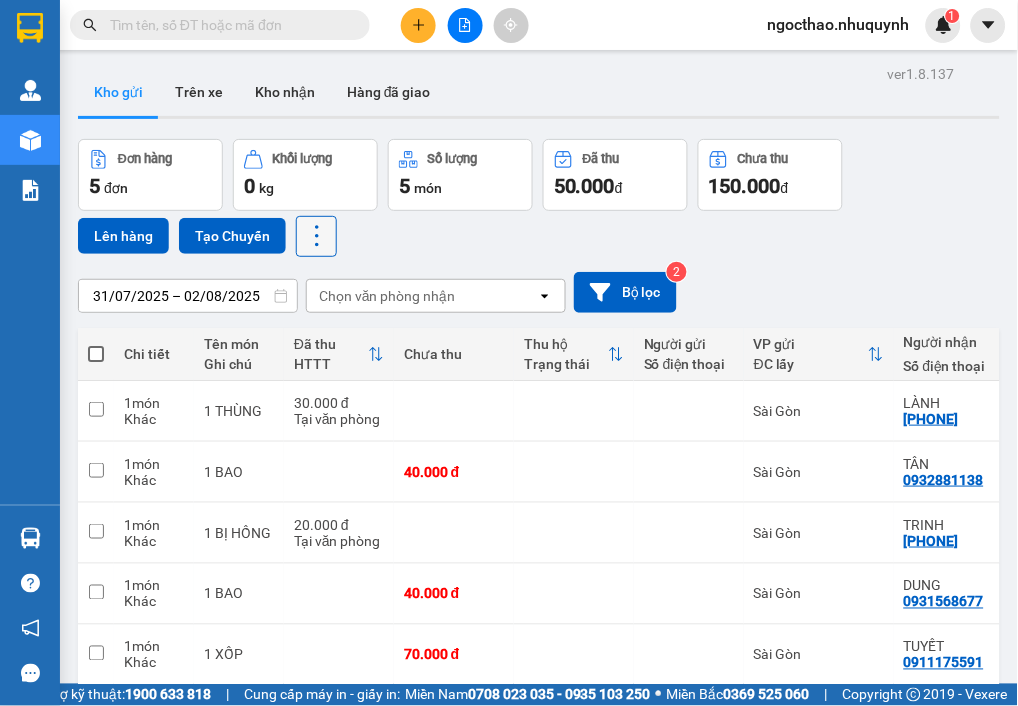 click 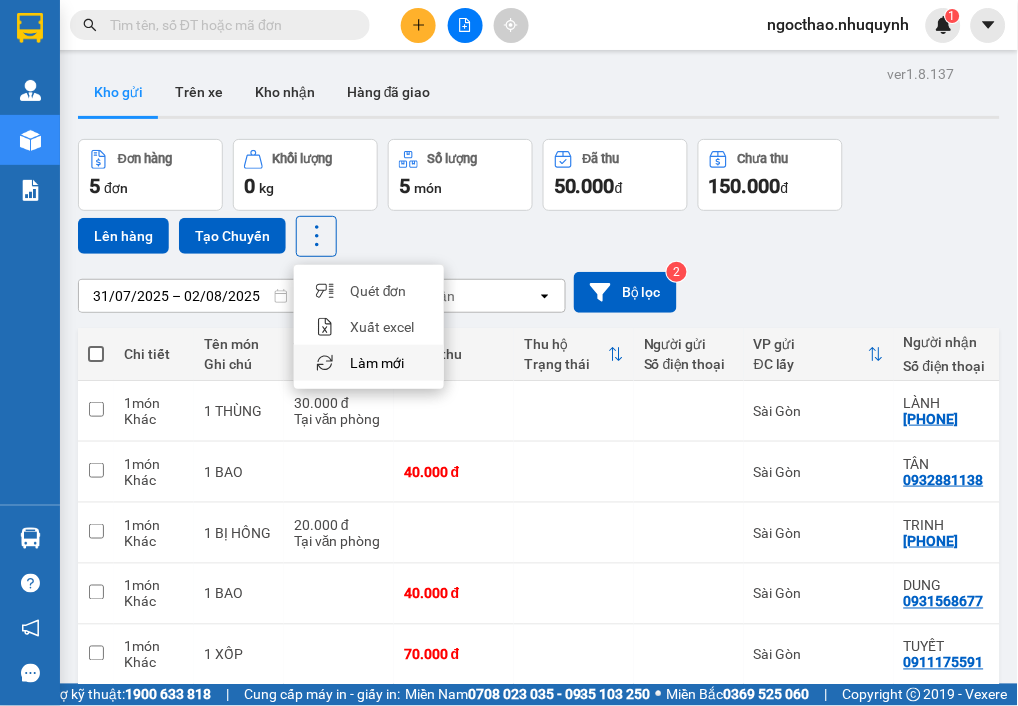 click on "Làm mới" at bounding box center [377, 363] 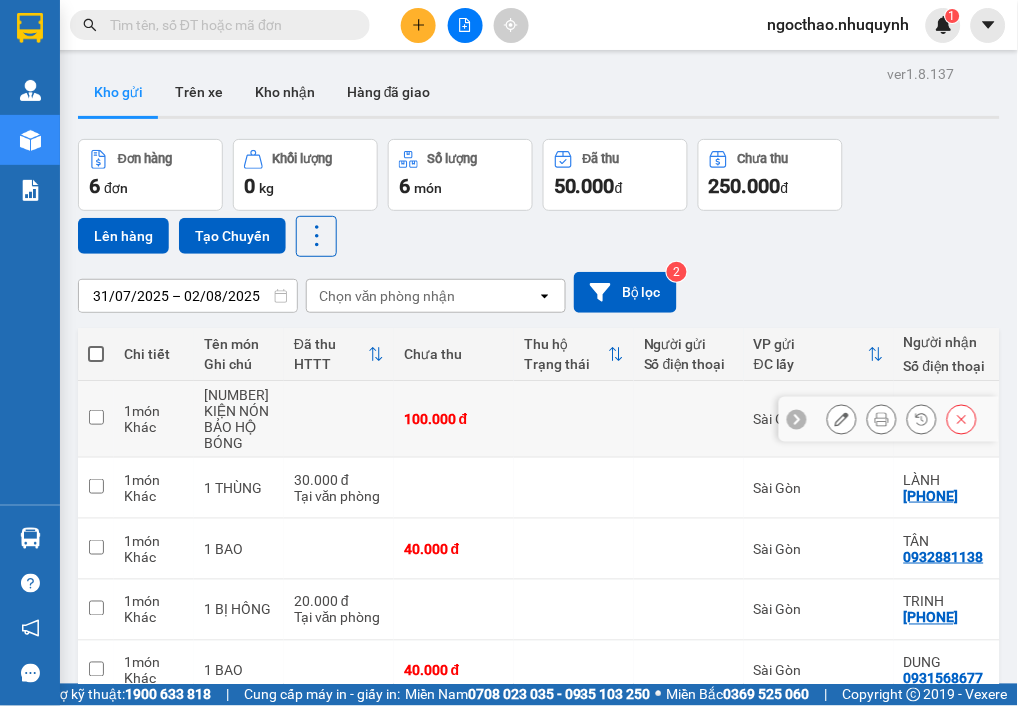 click at bounding box center (902, 419) 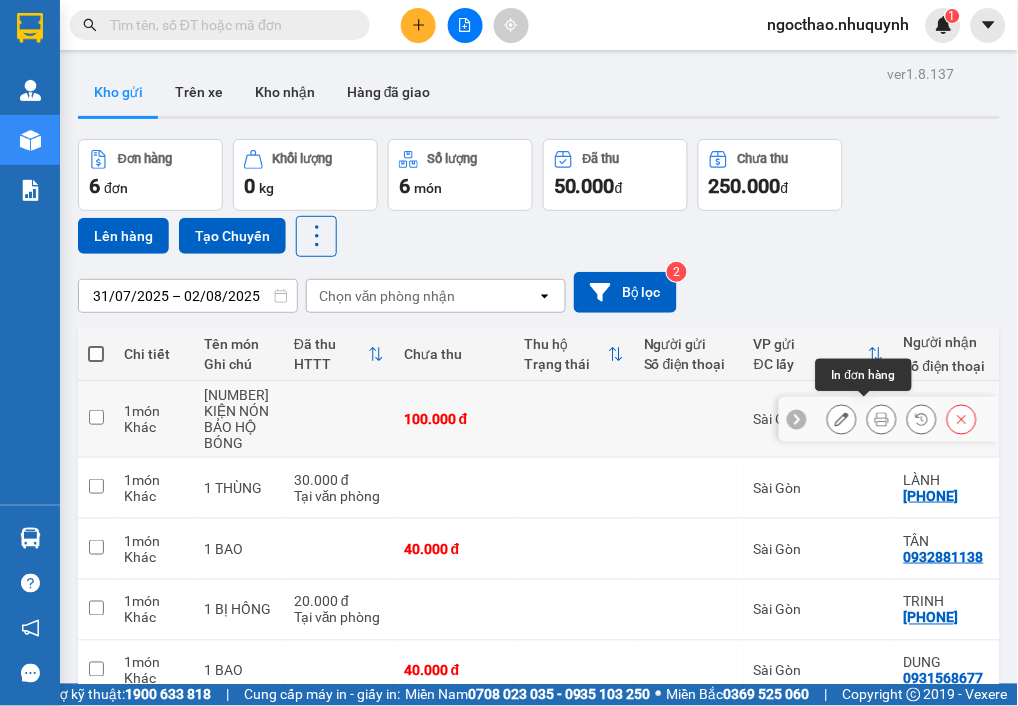 click at bounding box center [882, 419] 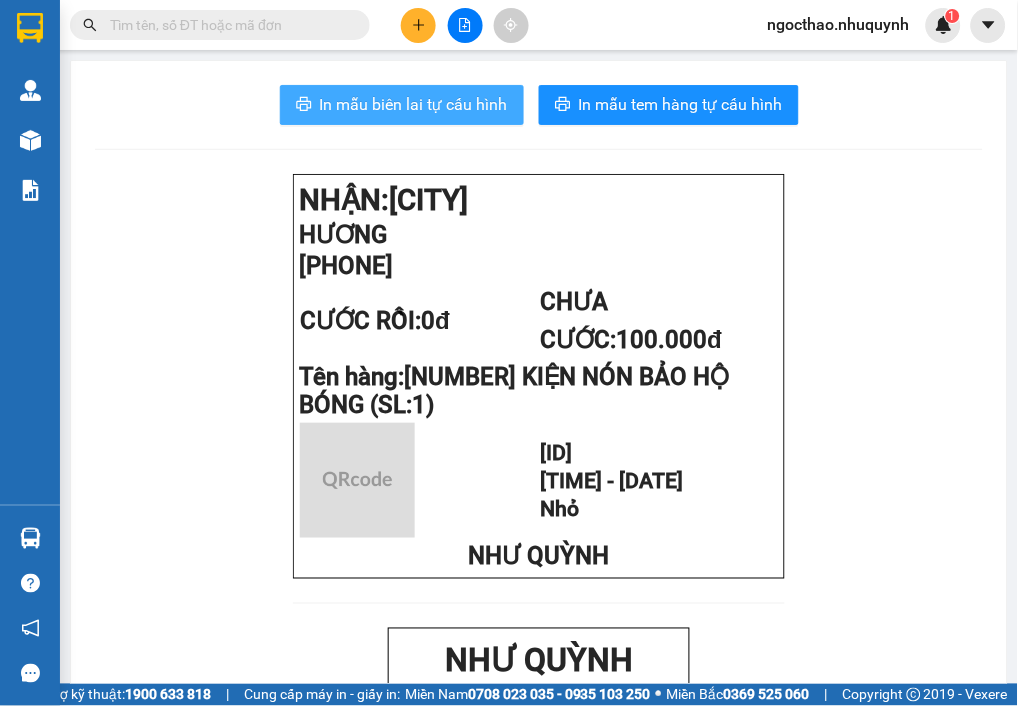 click on "In mẫu biên lai tự cấu hình" at bounding box center [414, 104] 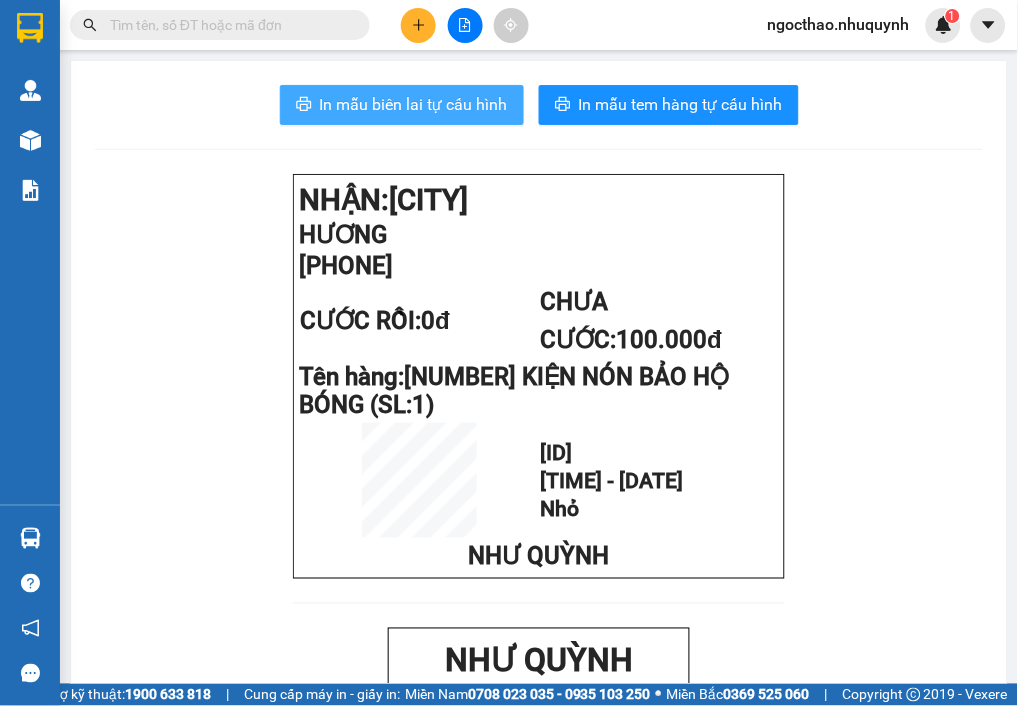 scroll, scrollTop: 0, scrollLeft: 0, axis: both 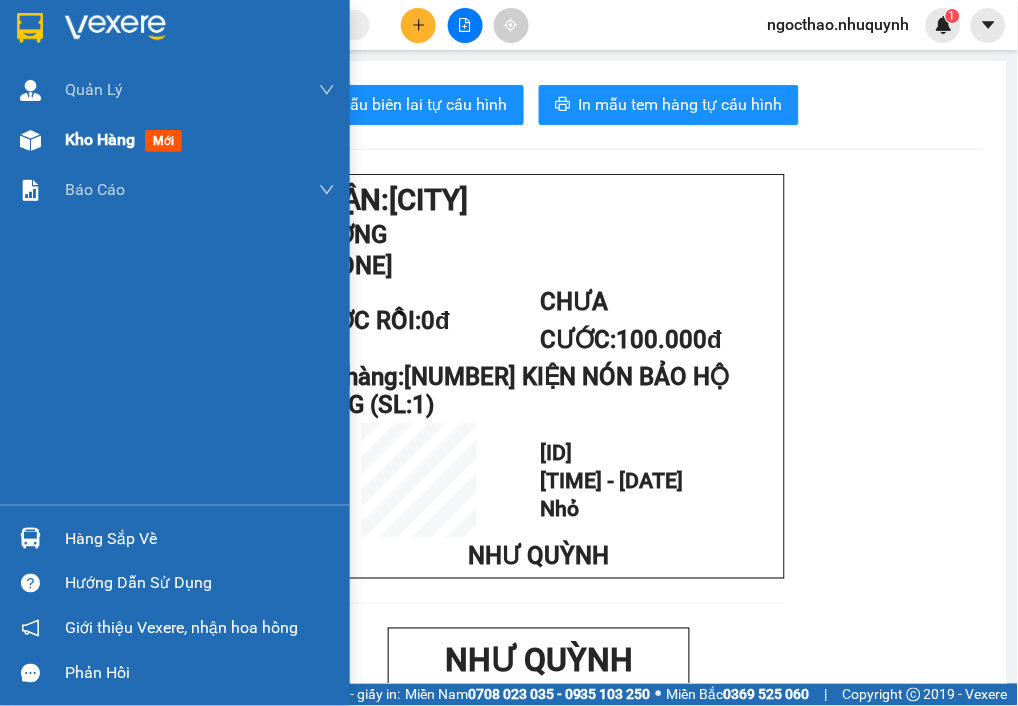 click on "Kho hàng" at bounding box center (100, 139) 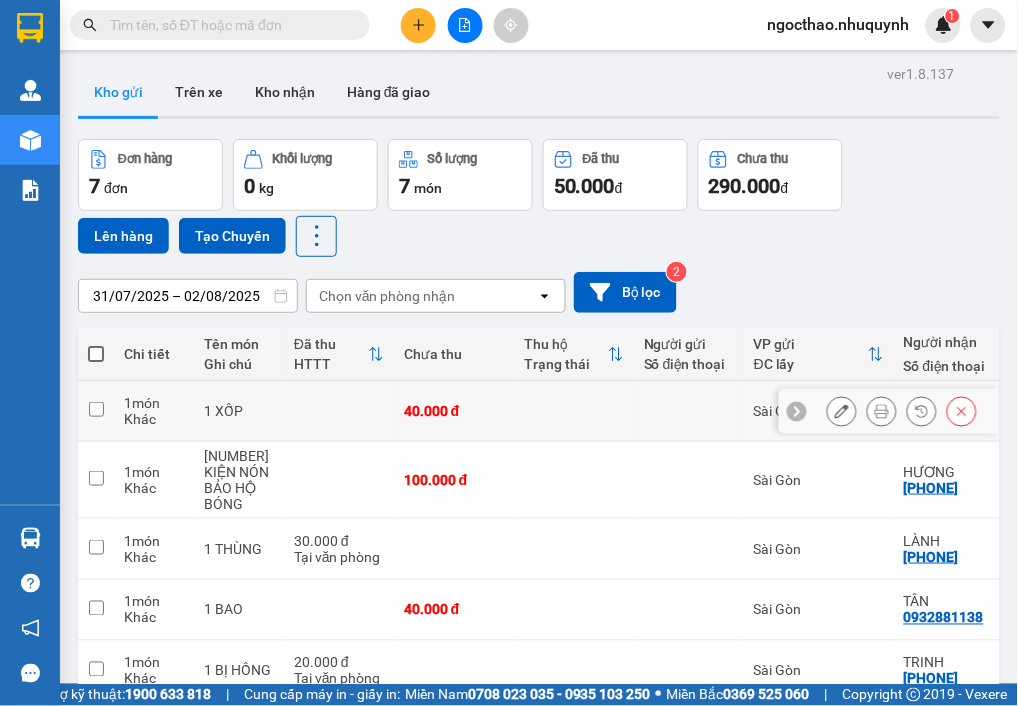 click at bounding box center (882, 411) 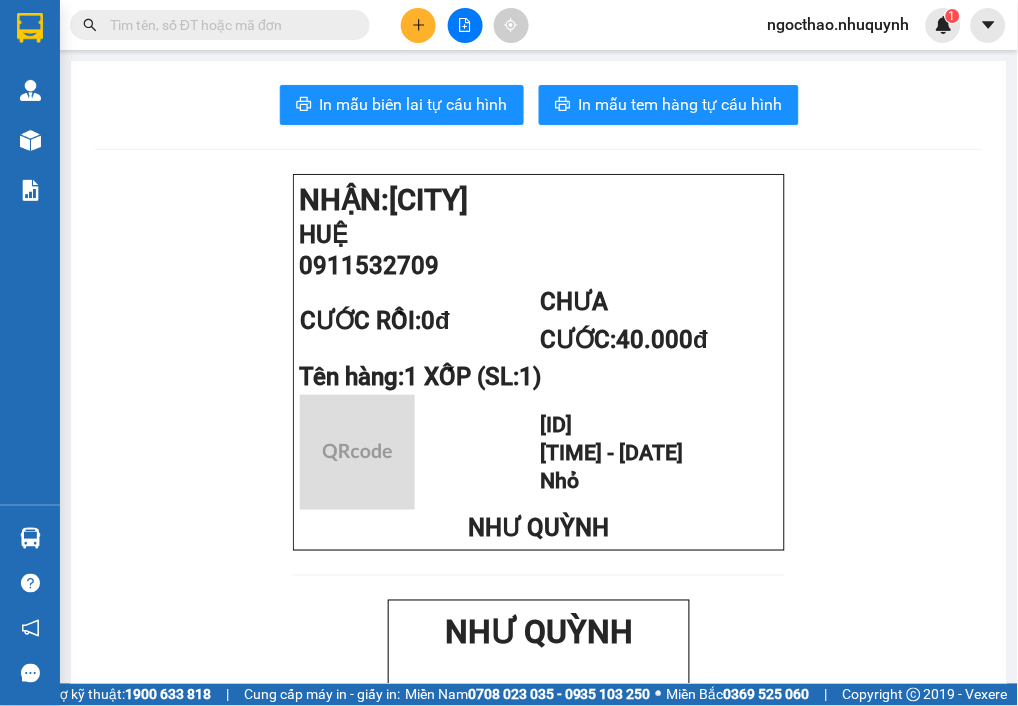 click on "In mẫu biên lai tự cấu hình In mẫu tem hàng tự cấu hình
NHẬN:  [CITY]
[NAME]
[PHONE]
CƯỚC RỒI:  0đ
CHƯA CƯỚC:  [PRICE]đ
Tên hàng:  [NUMBER] XỐP (SL:  [NUMBER])
[ID]
[TIME] - [DATE]
Nhỏ
[NAME]
[NAME]
VP [CITY]:  [ADDRESS] - [PHONE]
VP [CITY]:   [ADDRESS] - [PHONE] - [PHONE]
--------------------------------------------
Gửi khách hàng
Mã đơn:  [ID]
Gửi:   -
[CITY]
Nhận:   [NAME] - [PHONE]
[CITY]
Tên hàng
SL
Cước hàng
[NUMBER] XỐP
[NUMBER]
[PRICE]đ
Tổng cộng
[NUMBER]
[PRICE]đ
Chưa cước:
[PRICE]đ
Tổng phải thu:
[PRICE]đ
Nhân viên in:  [NAME]
Thời gian in:  [TIME] [DATE]
Quy định nhận/gửi hàng:" at bounding box center (539, 739) 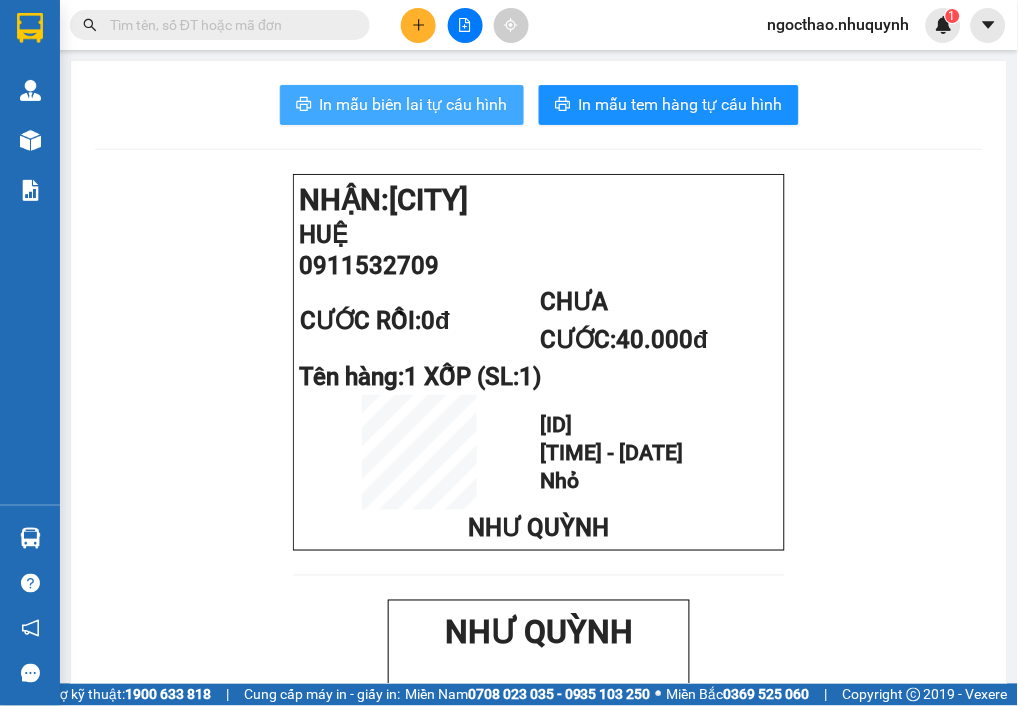 click on "In mẫu biên lai tự cấu hình" at bounding box center (414, 104) 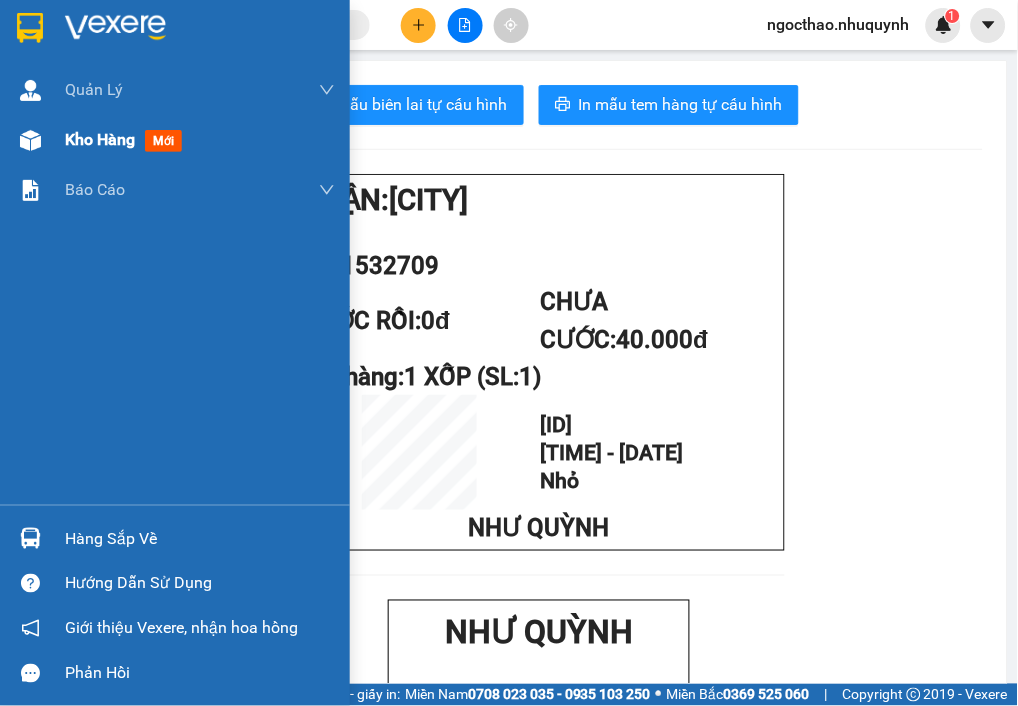 click on "Kho hàng mới" at bounding box center (200, 140) 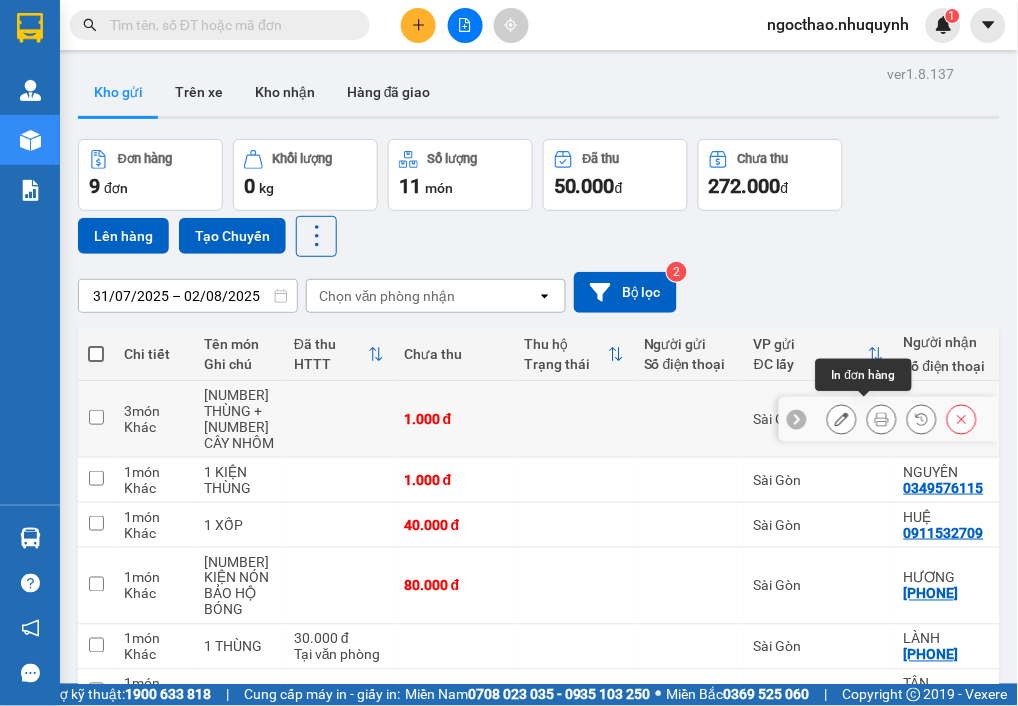 click 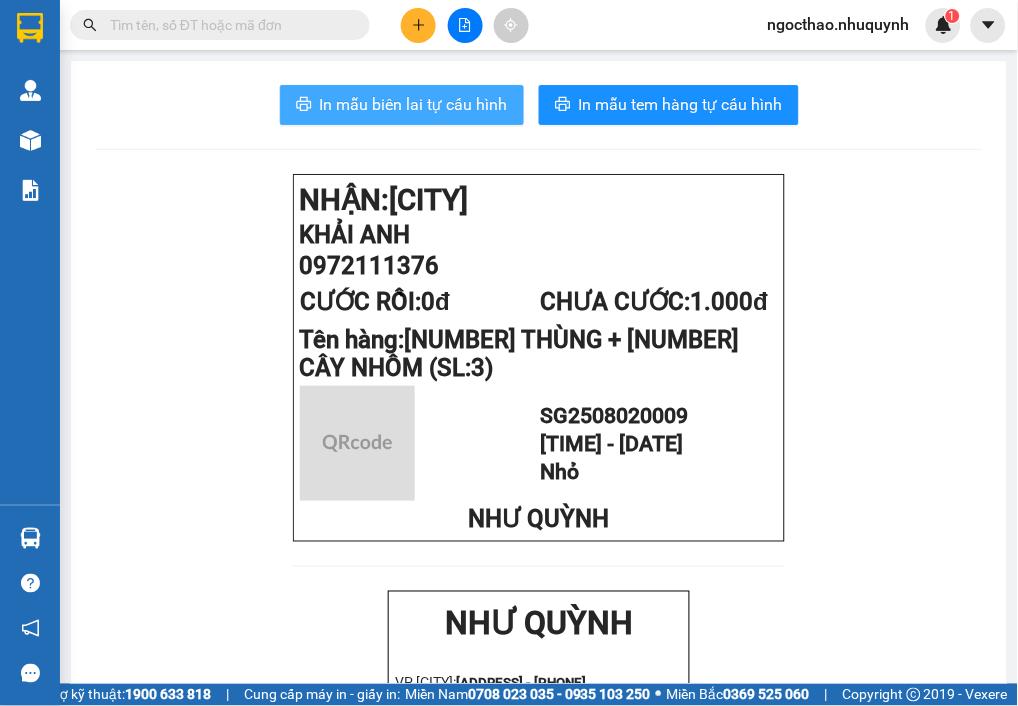 click on "In mẫu biên lai tự cấu hình" at bounding box center (414, 104) 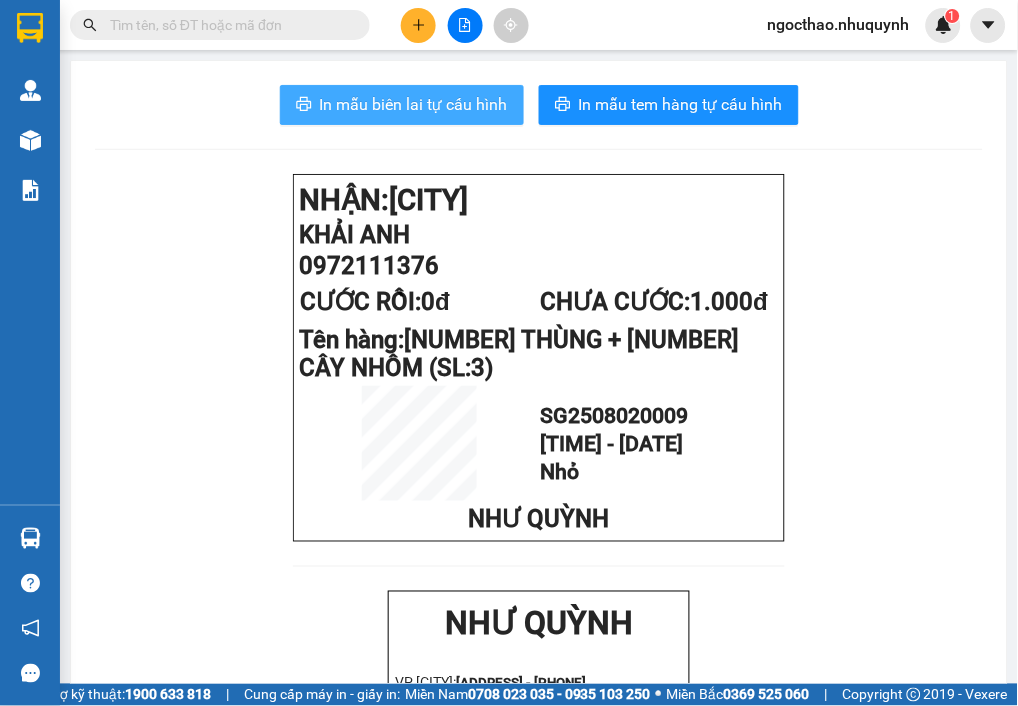 scroll, scrollTop: 0, scrollLeft: 0, axis: both 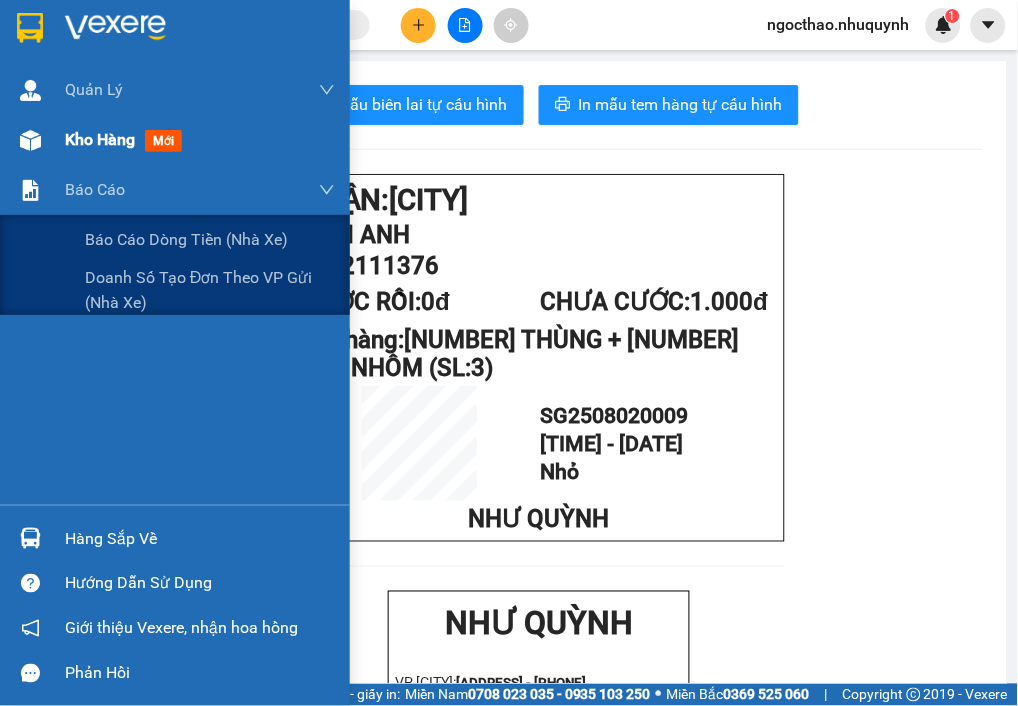 click on "Kho hàng mới" at bounding box center (175, 140) 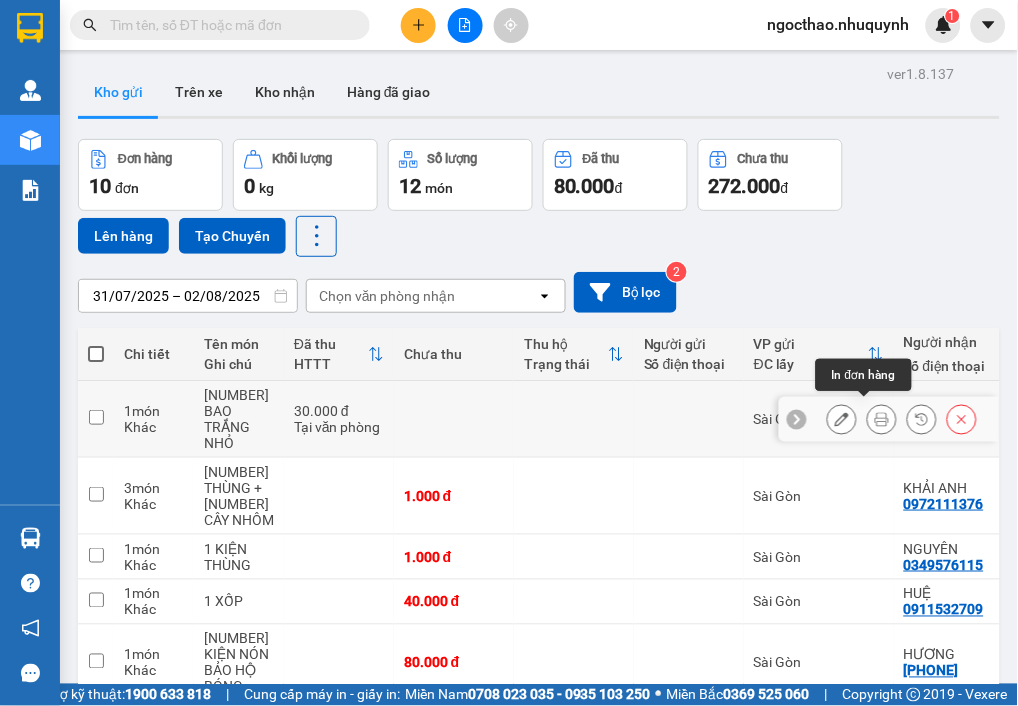 click at bounding box center (882, 419) 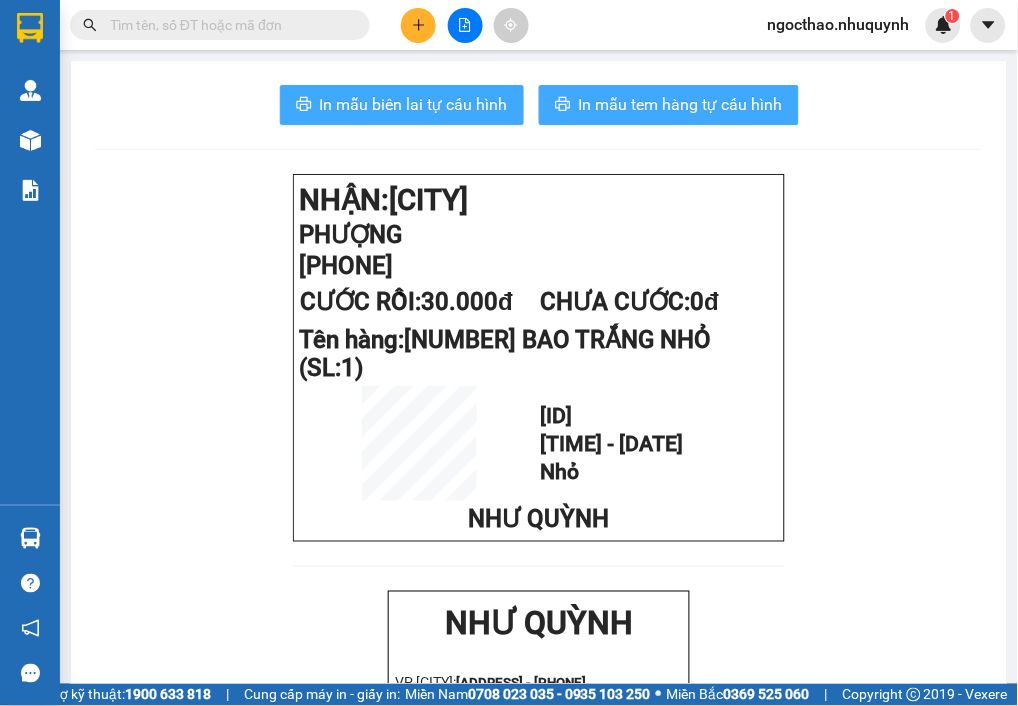 drag, startPoint x: 472, startPoint y: 103, endPoint x: 618, endPoint y: 108, distance: 146.08559 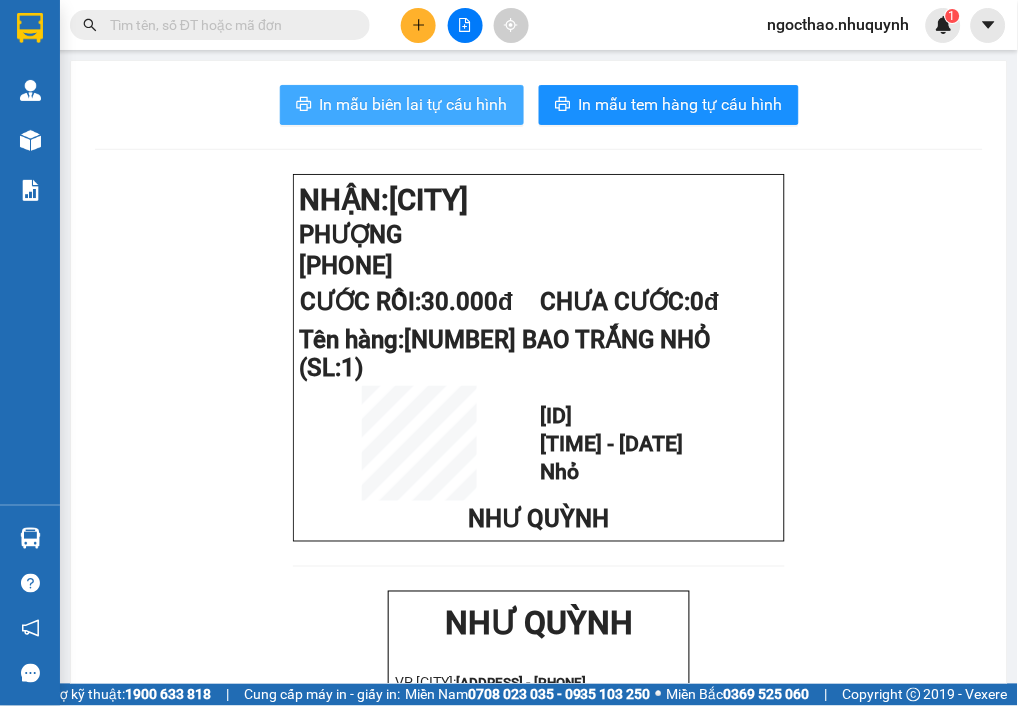 scroll, scrollTop: 0, scrollLeft: 0, axis: both 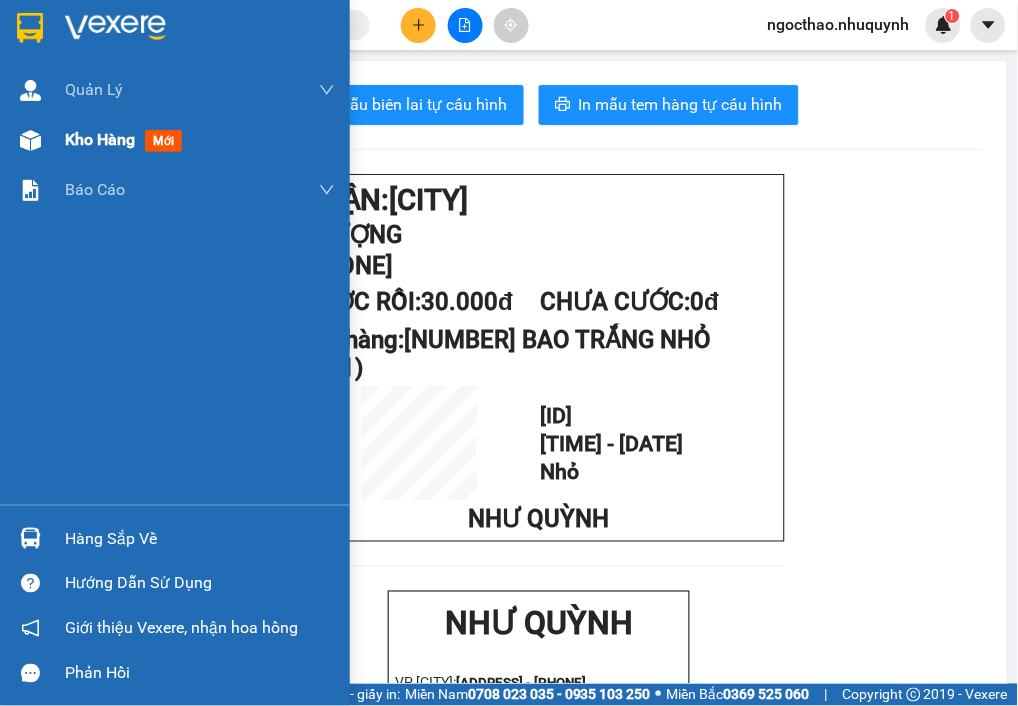 click on "Kho hàng" at bounding box center [100, 139] 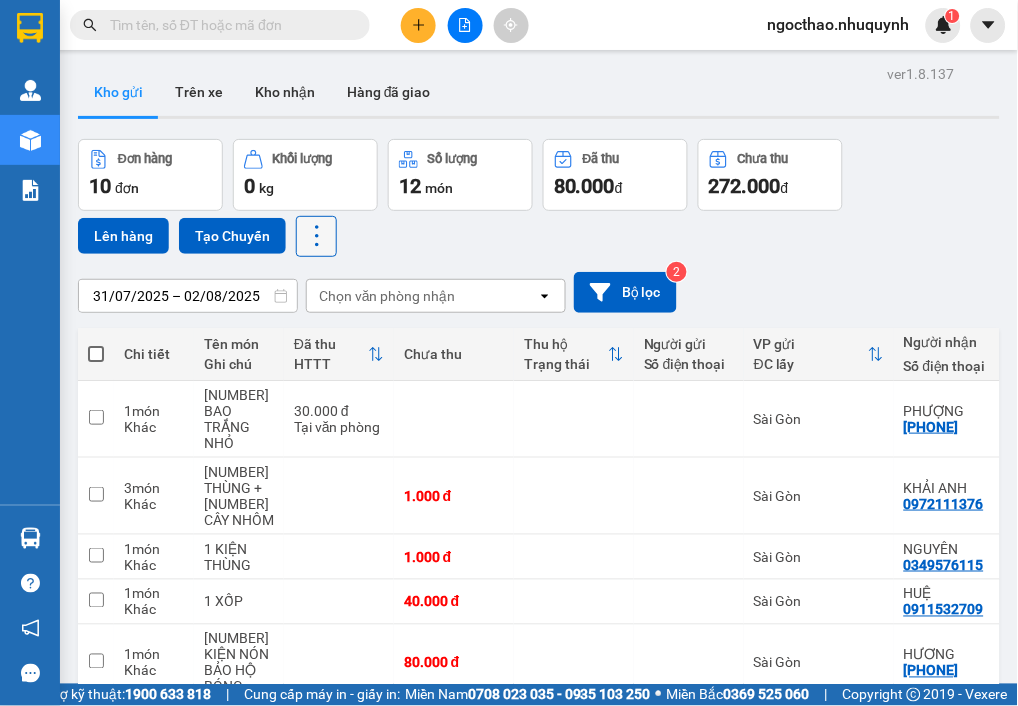 click 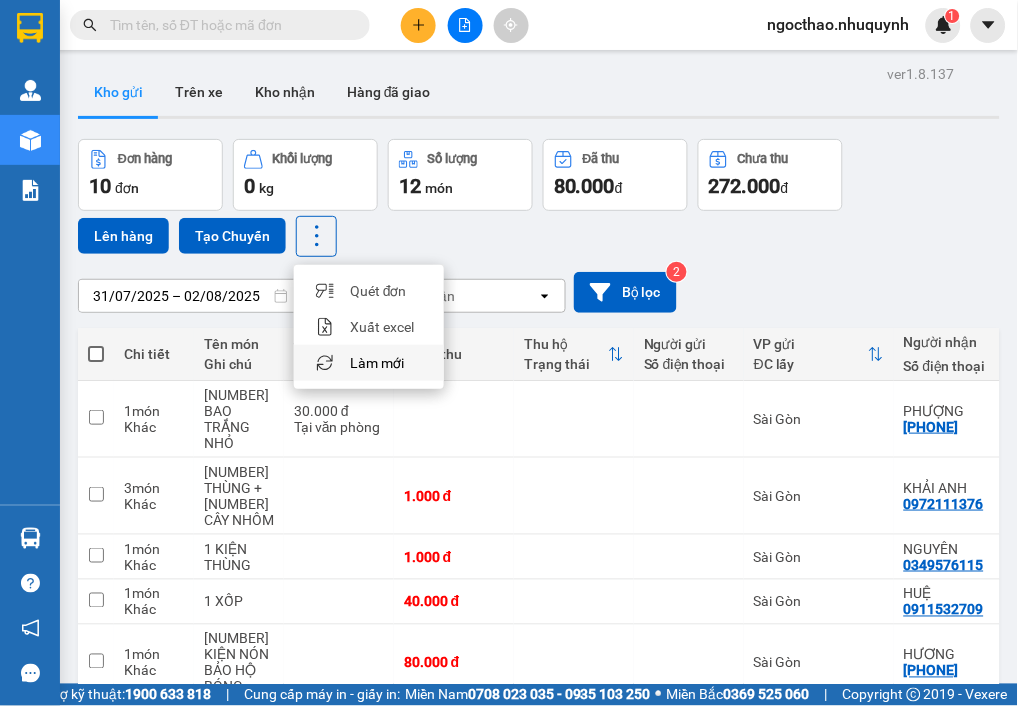 click on "Làm mới" at bounding box center (377, 363) 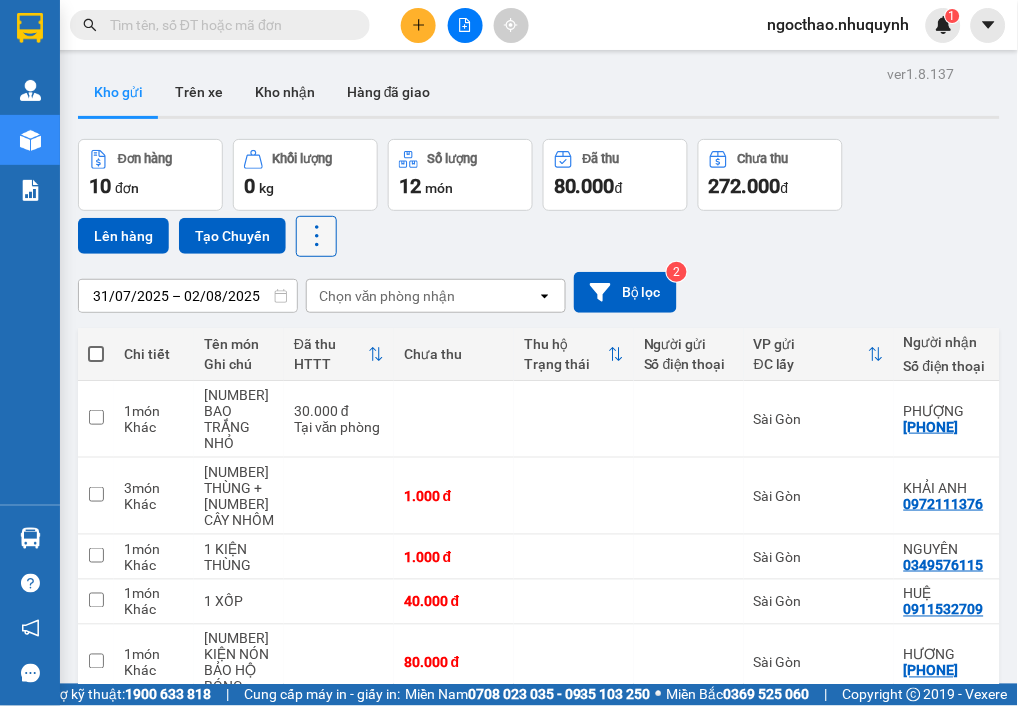 drag, startPoint x: 286, startPoint y: 233, endPoint x: 307, endPoint y: 232, distance: 21.023796 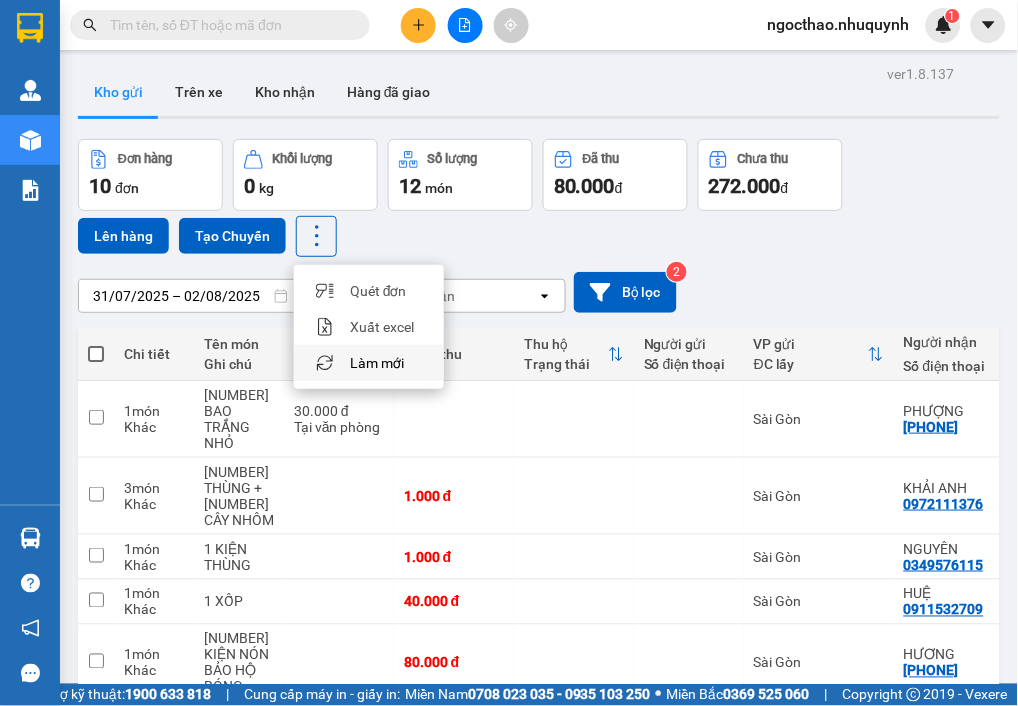 click on "Làm mới" at bounding box center (377, 363) 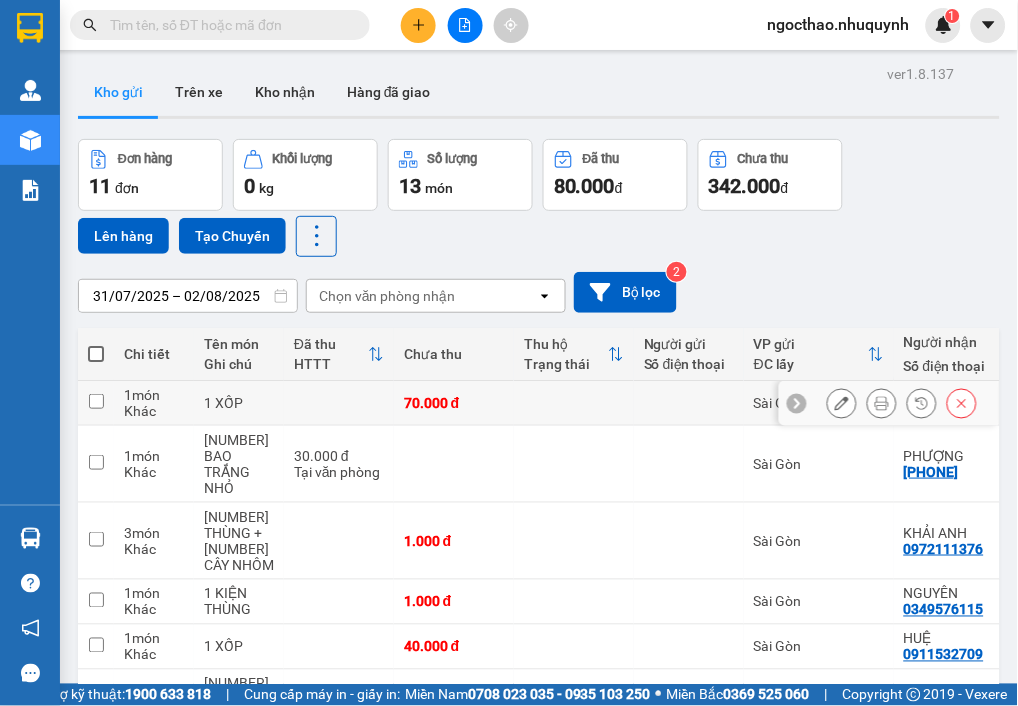 click at bounding box center (882, 403) 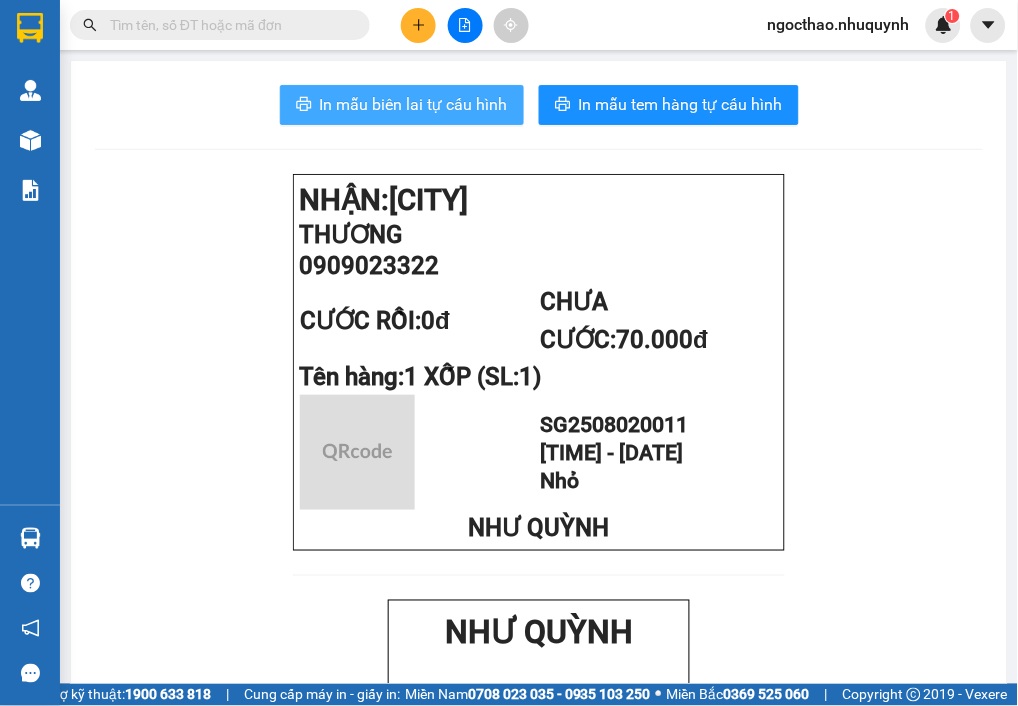 click on "In mẫu biên lai tự cấu hình" at bounding box center (414, 104) 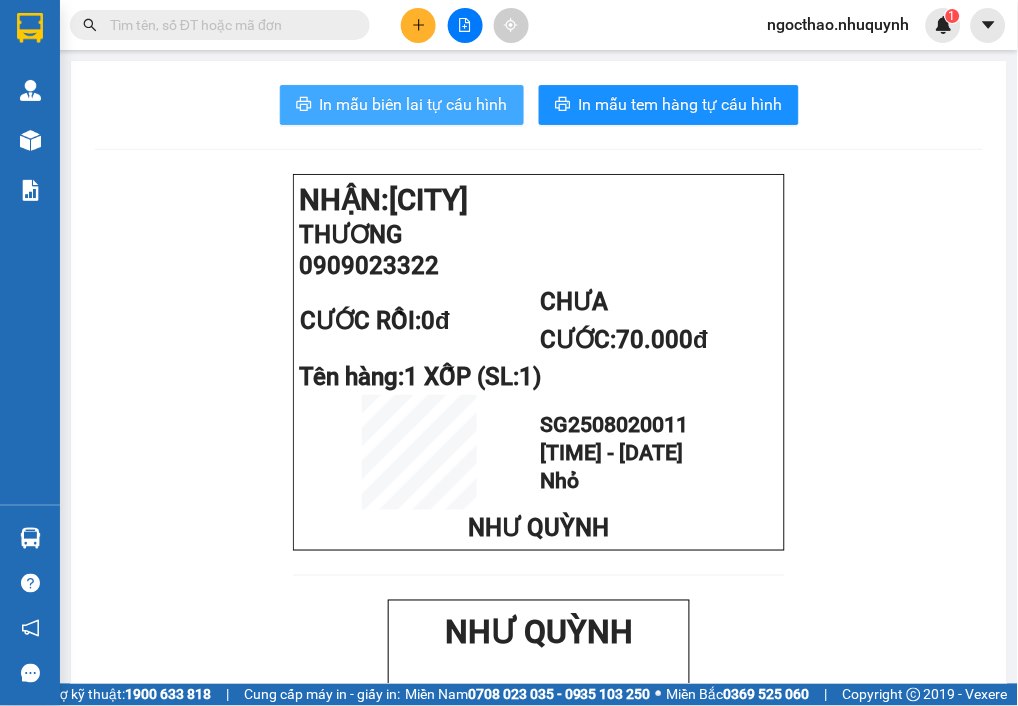 scroll, scrollTop: 0, scrollLeft: 0, axis: both 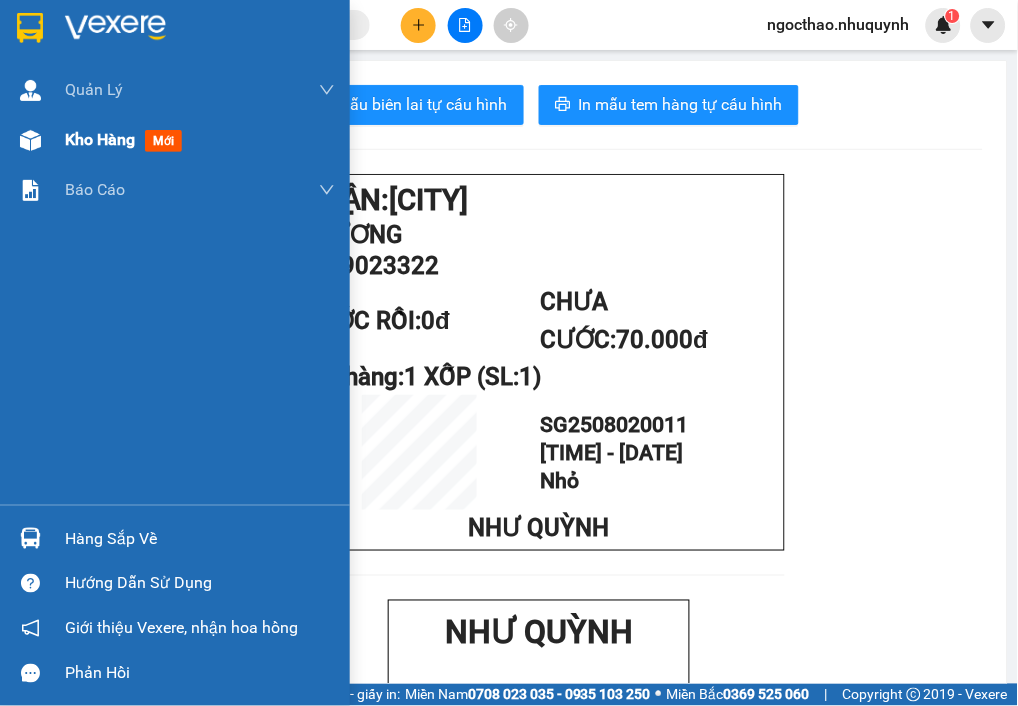 click on "Kho hàng" at bounding box center [100, 139] 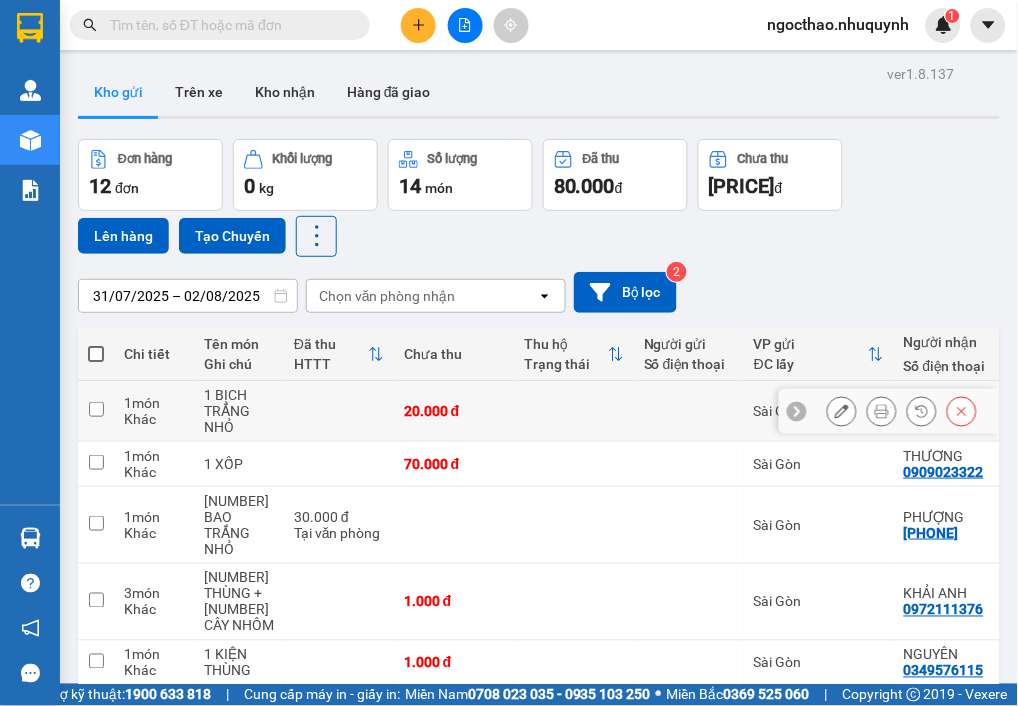 click 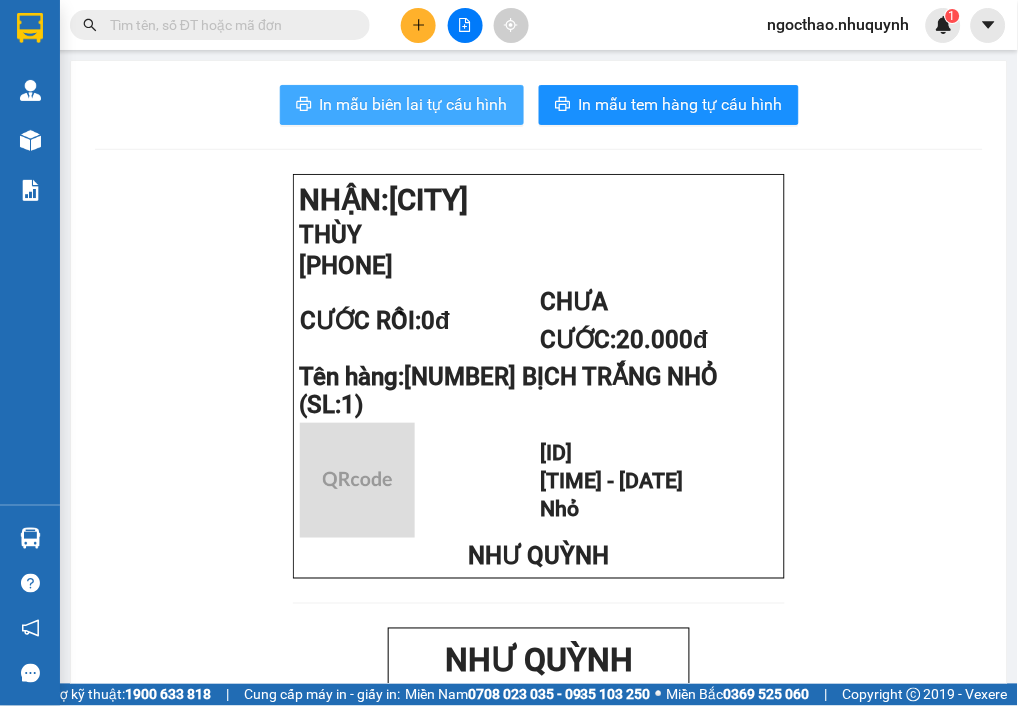drag, startPoint x: 413, startPoint y: 107, endPoint x: 932, endPoint y: 105, distance: 519.00385 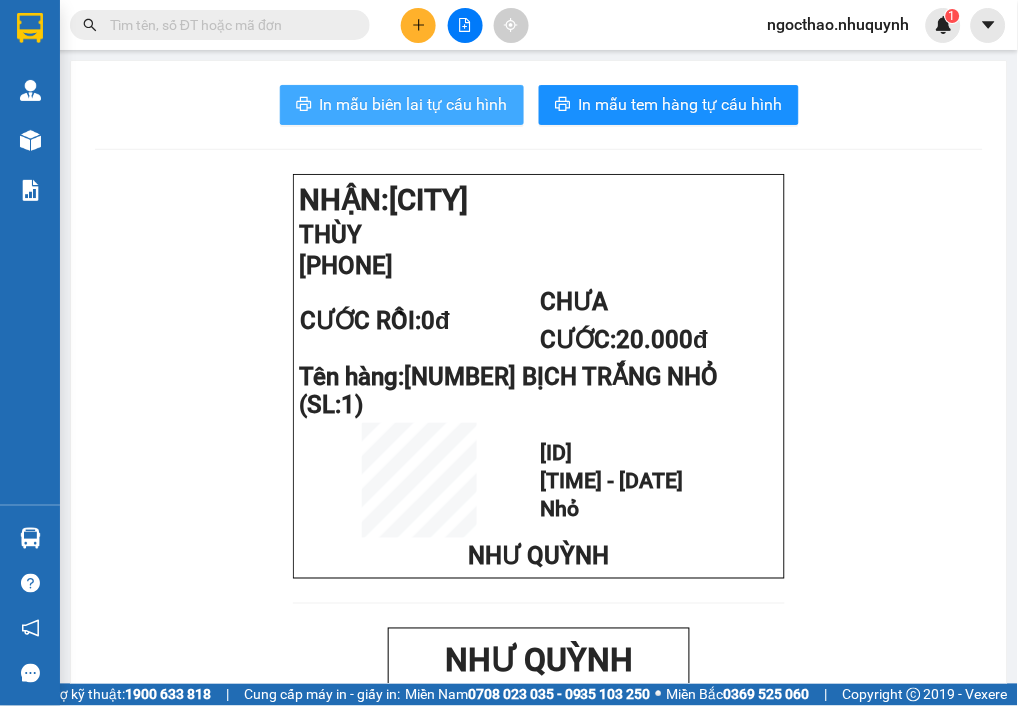 scroll, scrollTop: 0, scrollLeft: 0, axis: both 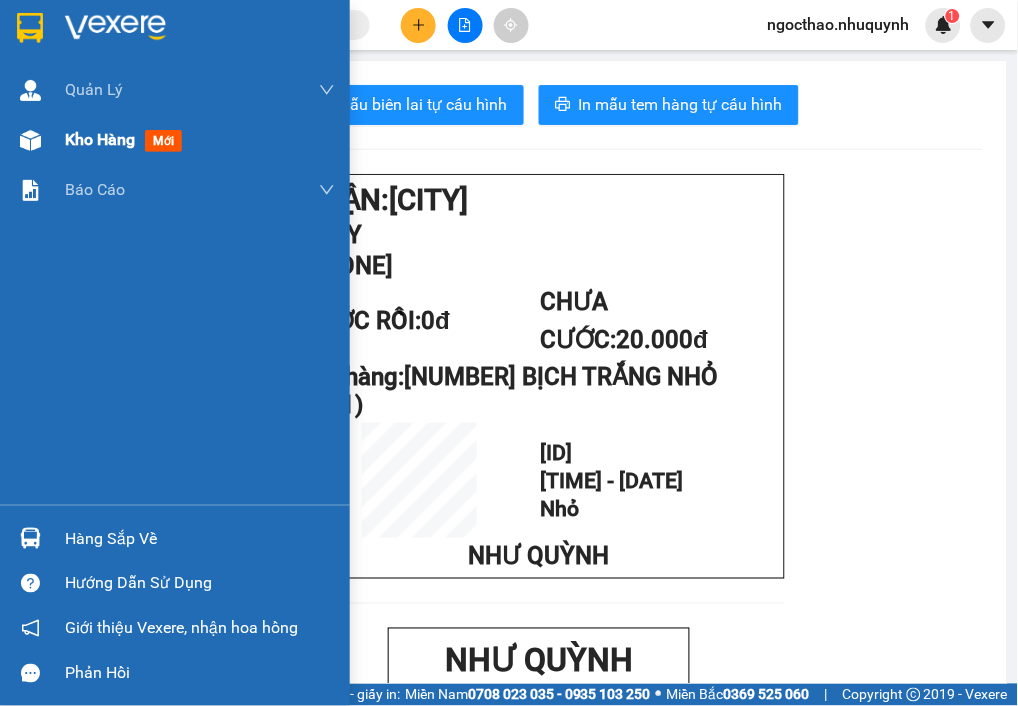 click on "Kho hàng mới" at bounding box center [175, 140] 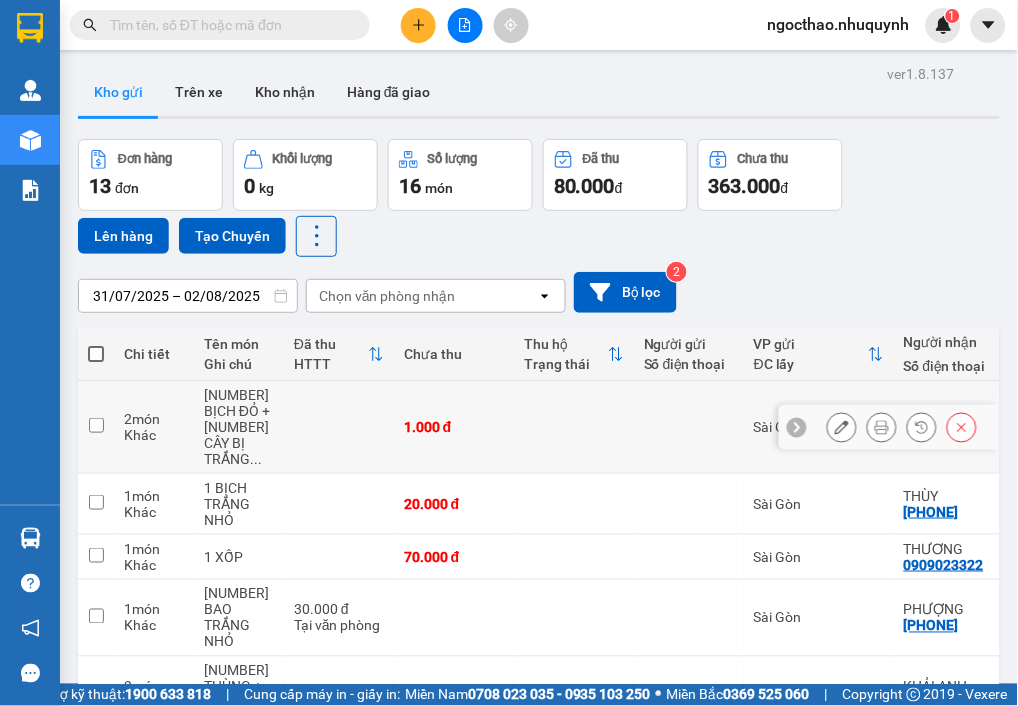 click 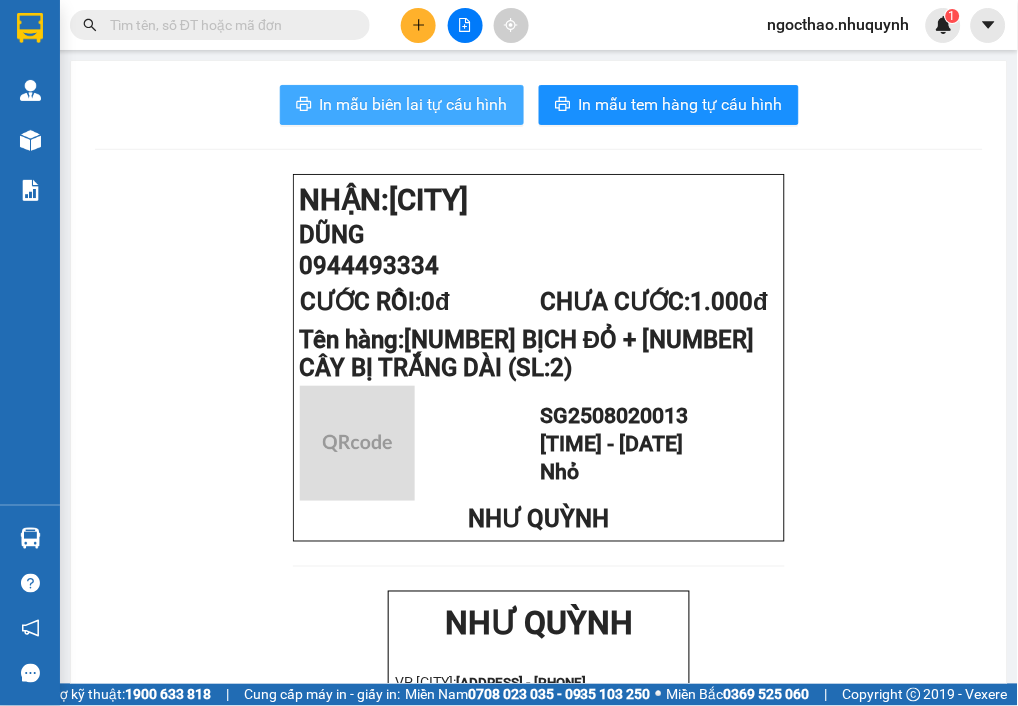 click on "In mẫu biên lai tự cấu hình" at bounding box center (414, 104) 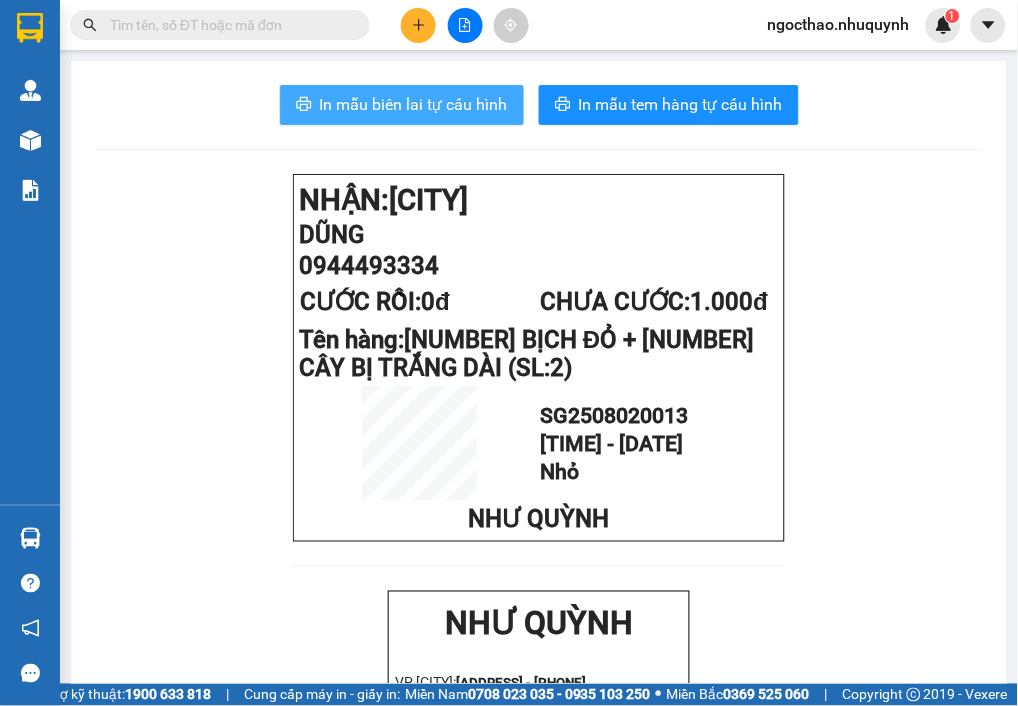 scroll, scrollTop: 0, scrollLeft: 0, axis: both 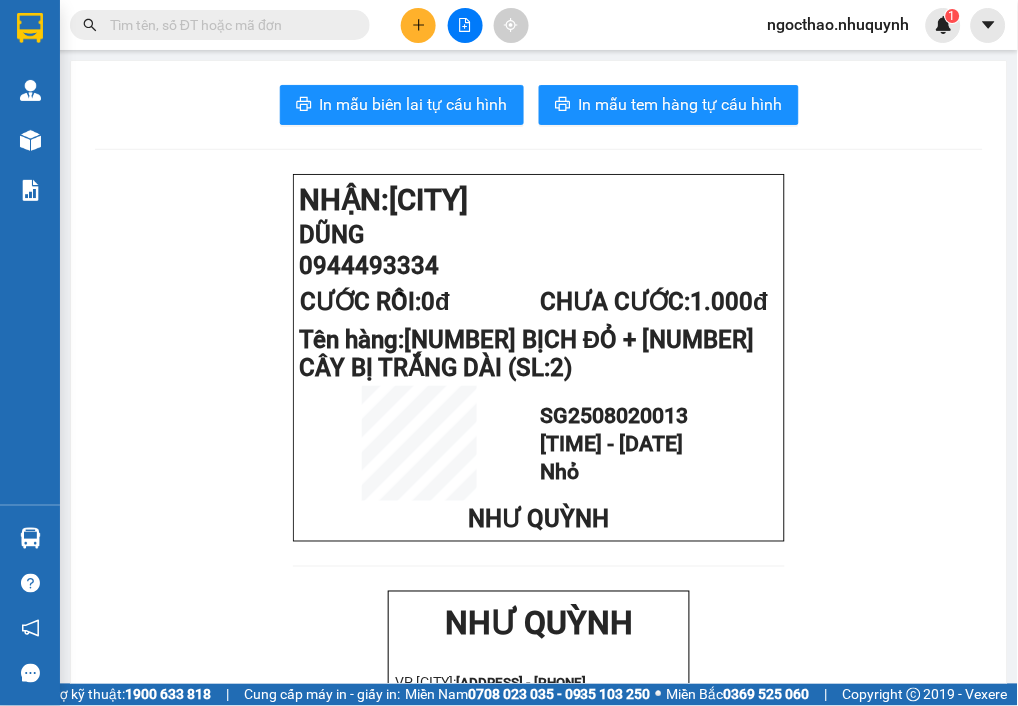 click on "Kết quả tìm kiếm ( 0 )  Bộ lọc  No Data" at bounding box center [195, 25] 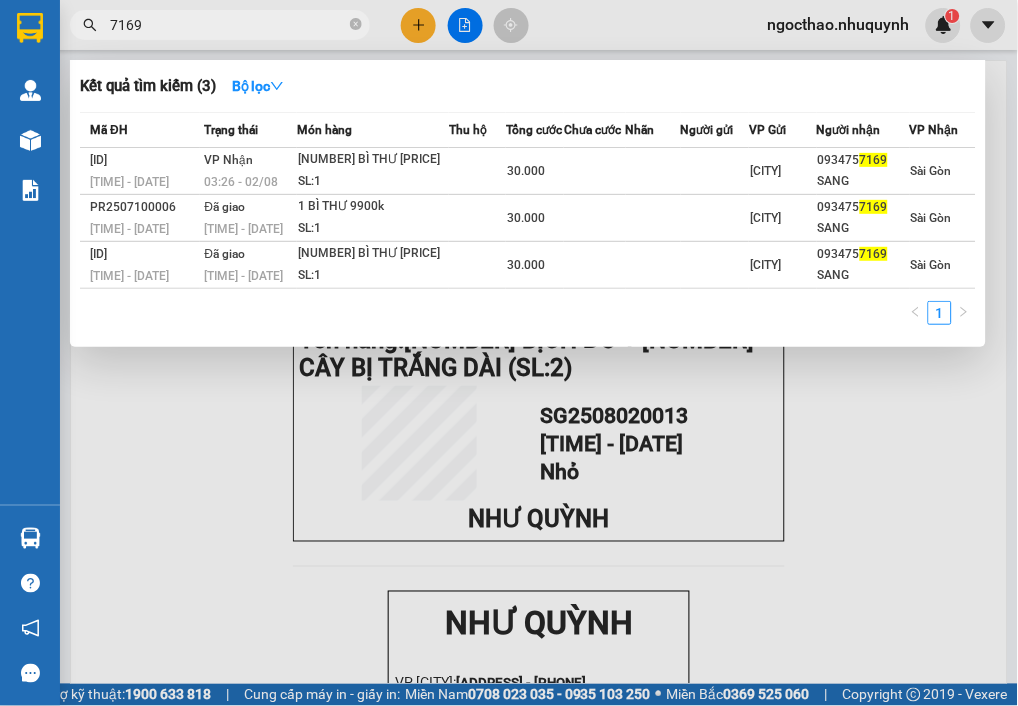 type on "7169" 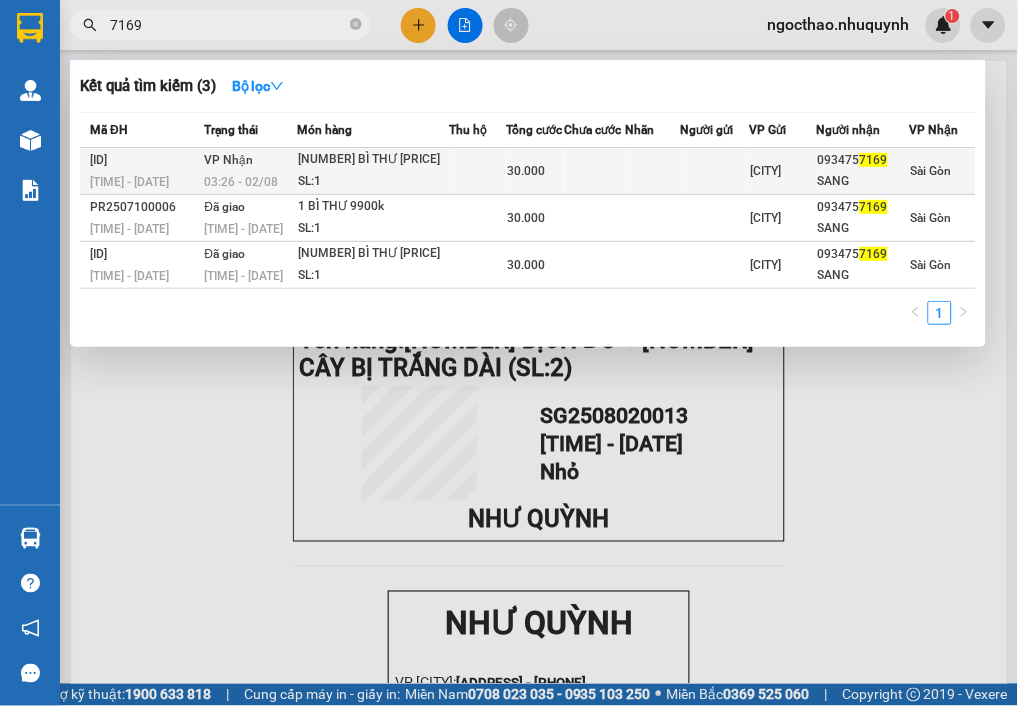 click on "[PHONE]" at bounding box center [863, 160] 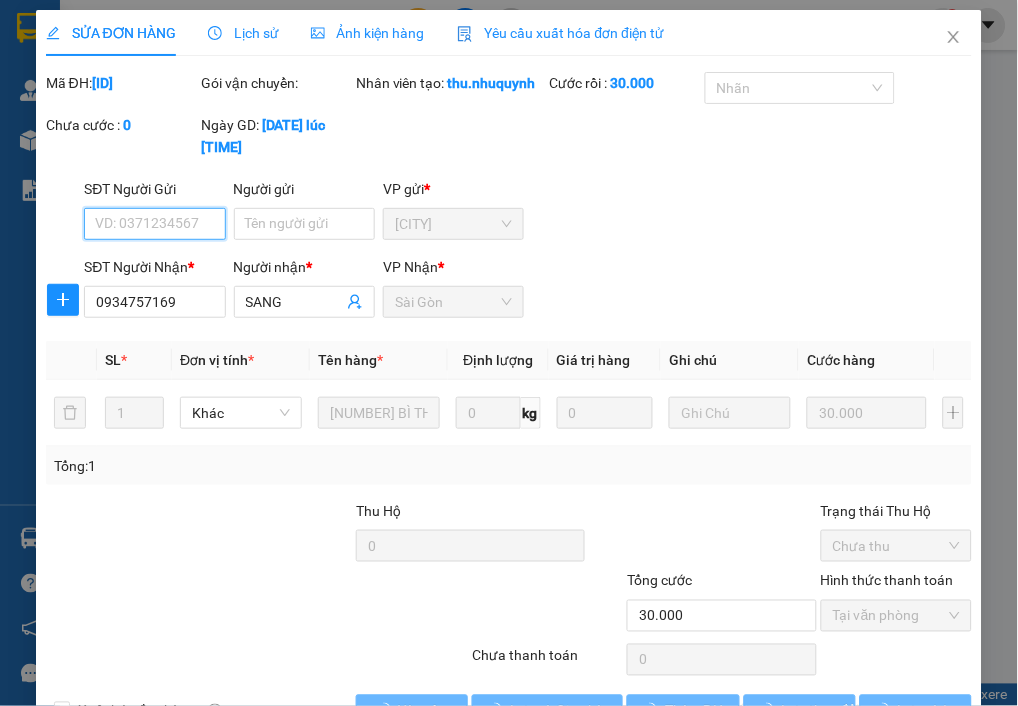 type on "0934757169" 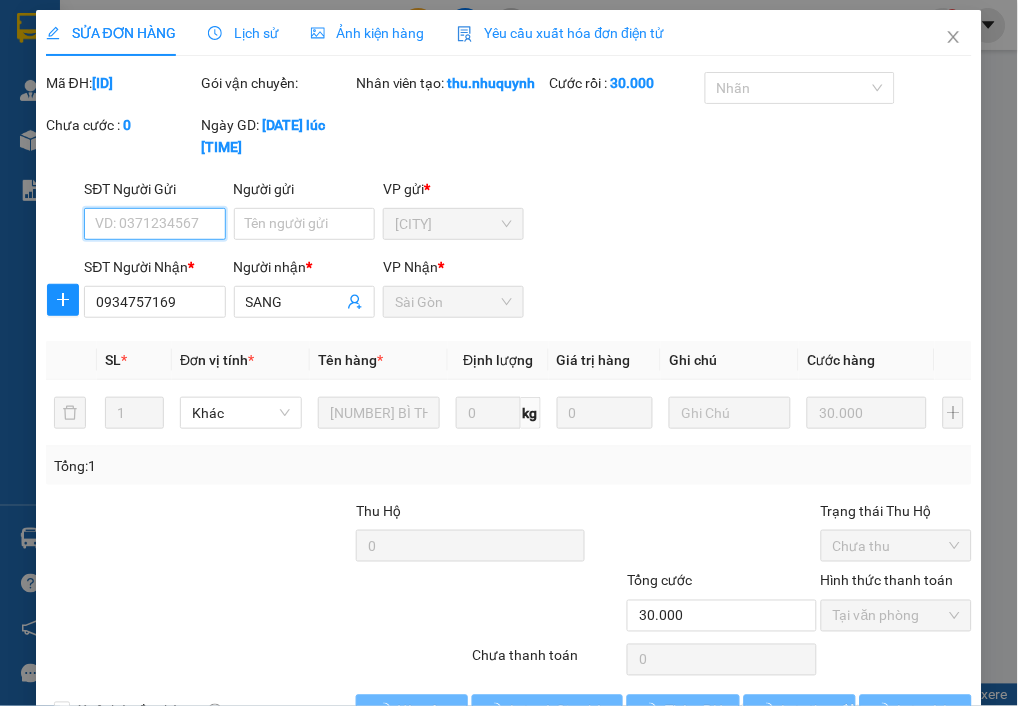 type on "SANG" 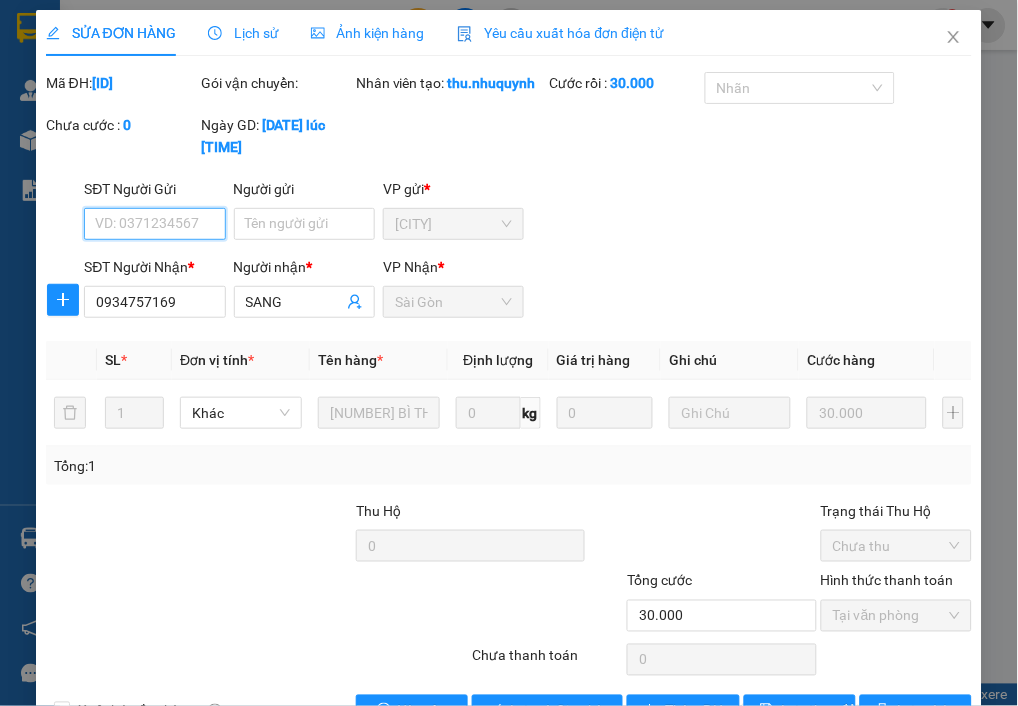 scroll, scrollTop: 81, scrollLeft: 0, axis: vertical 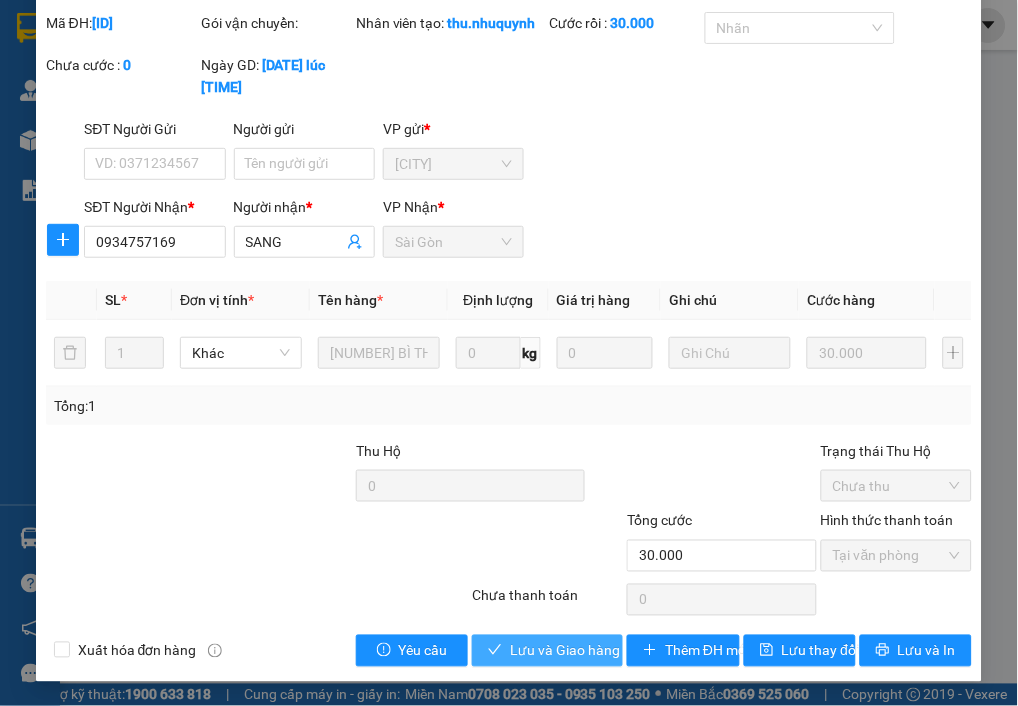 click on "Lưu và Giao hàng" at bounding box center (565, 651) 